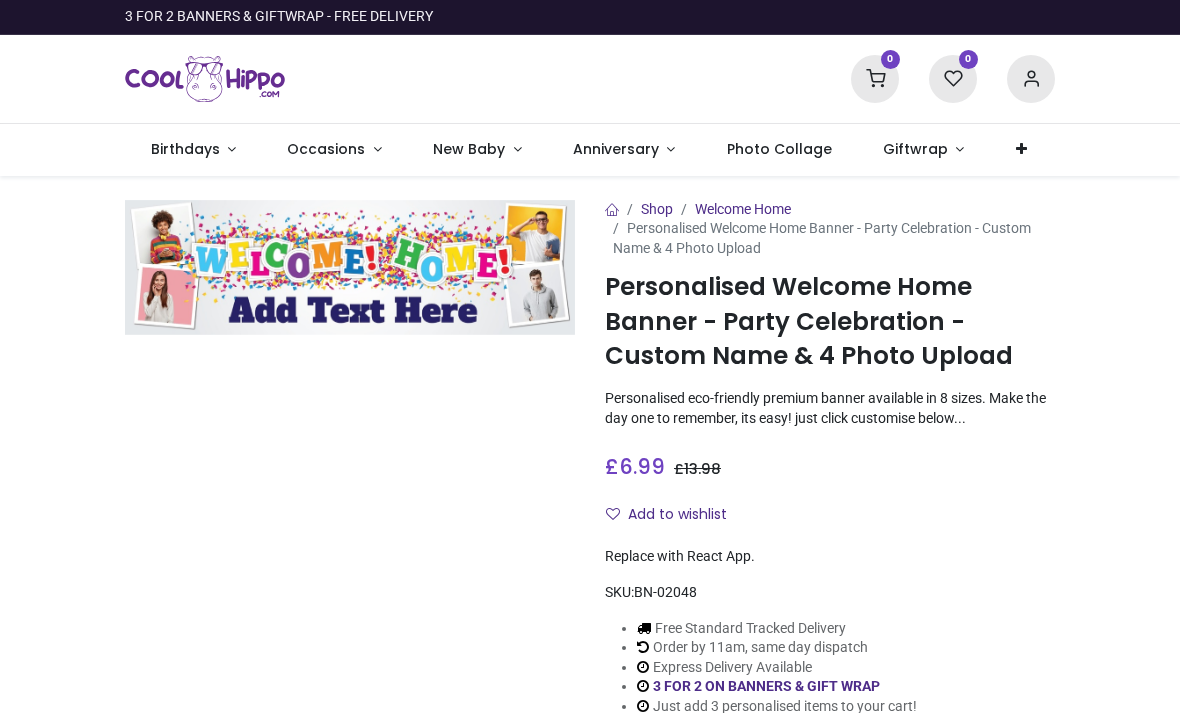 scroll, scrollTop: 0, scrollLeft: 0, axis: both 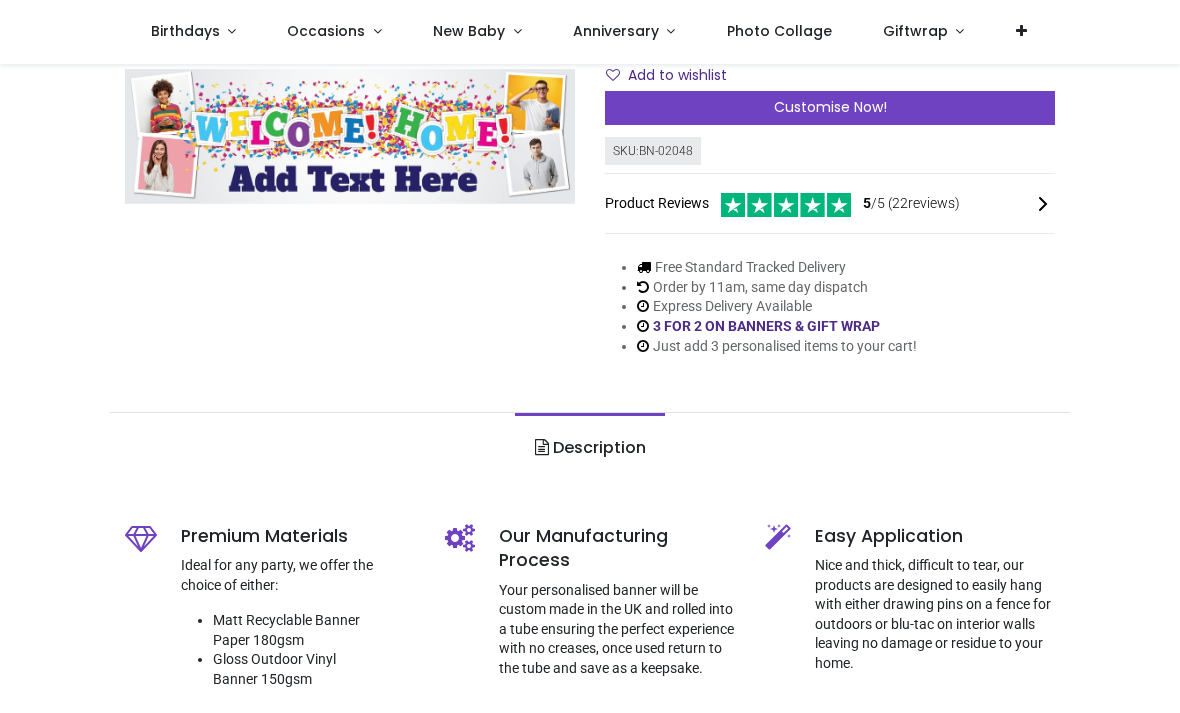 click on "Customise Now!" at bounding box center (830, 107) 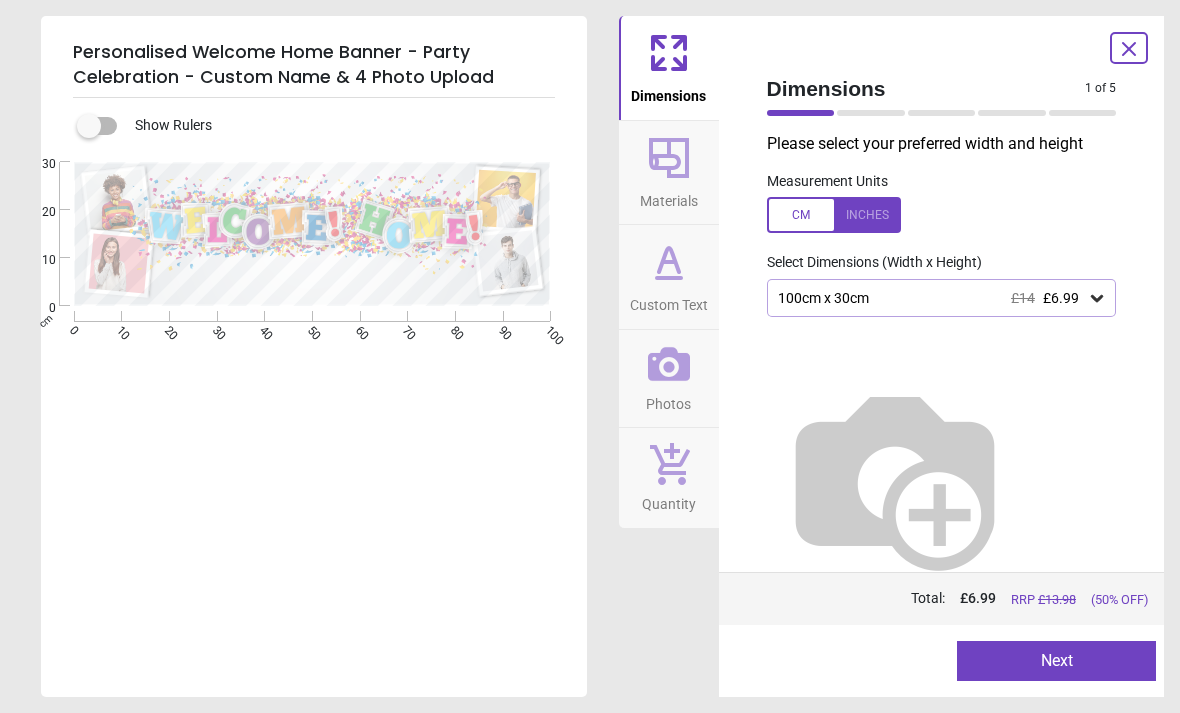 click 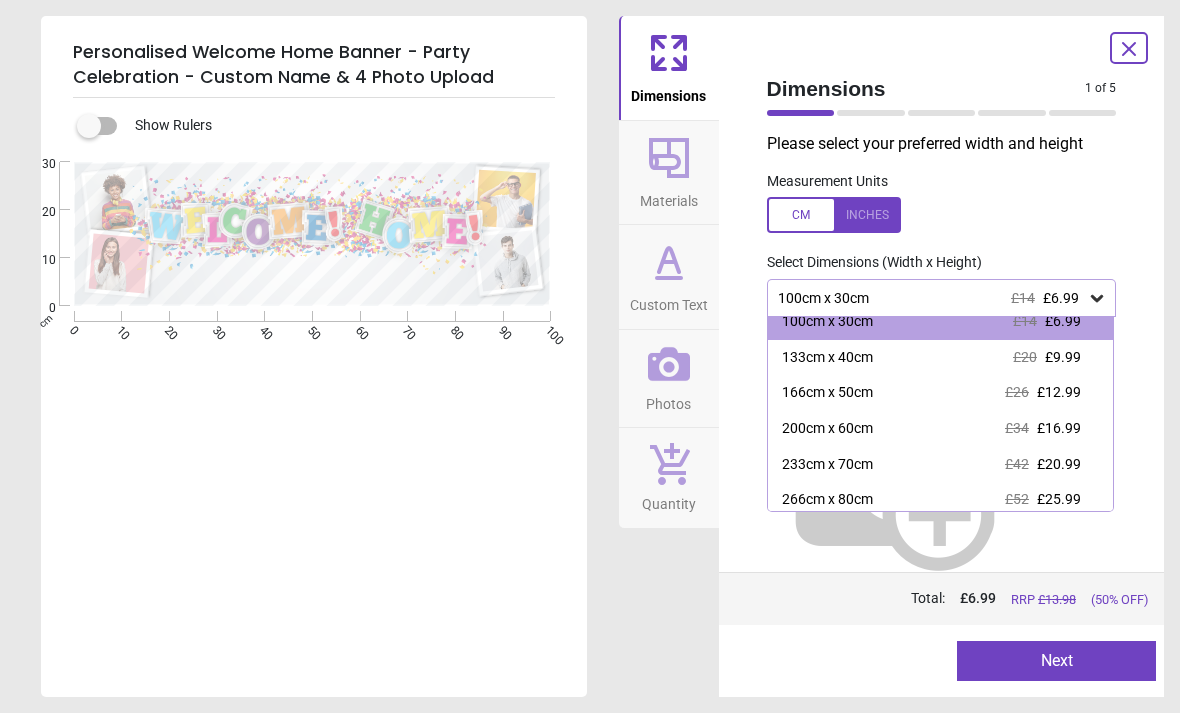 scroll, scrollTop: 14, scrollLeft: 0, axis: vertical 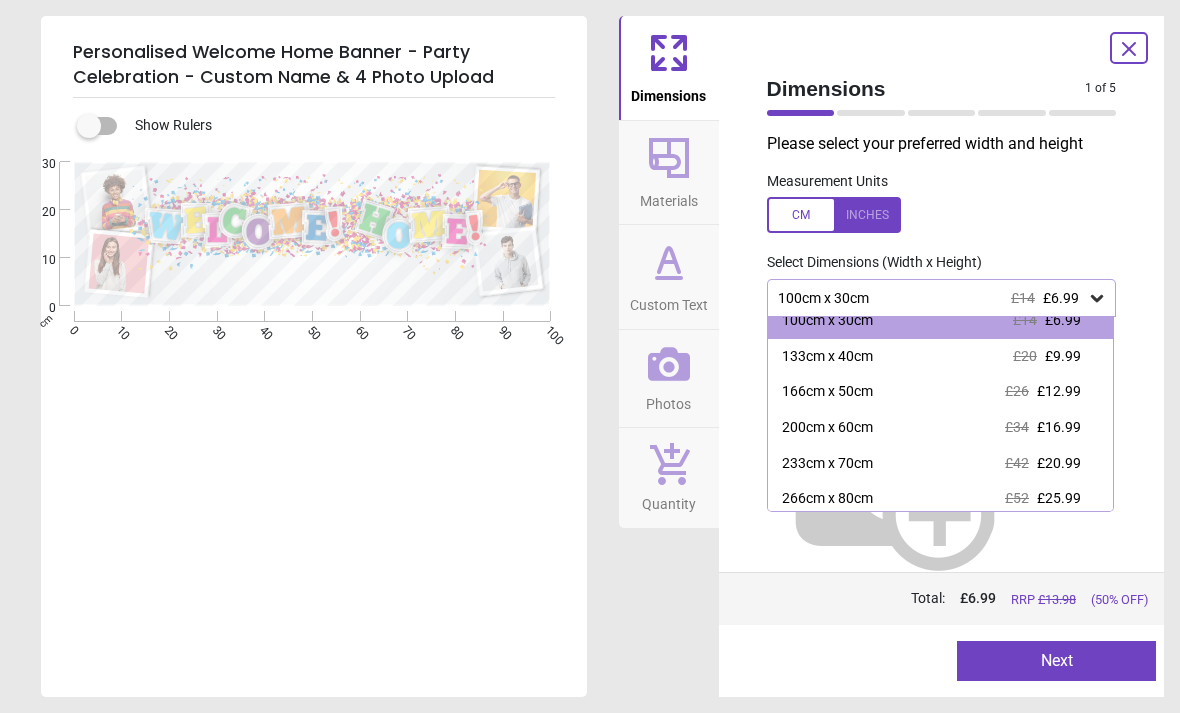 click on "100cm  x  30cm       £14 £6.99" at bounding box center [932, 298] 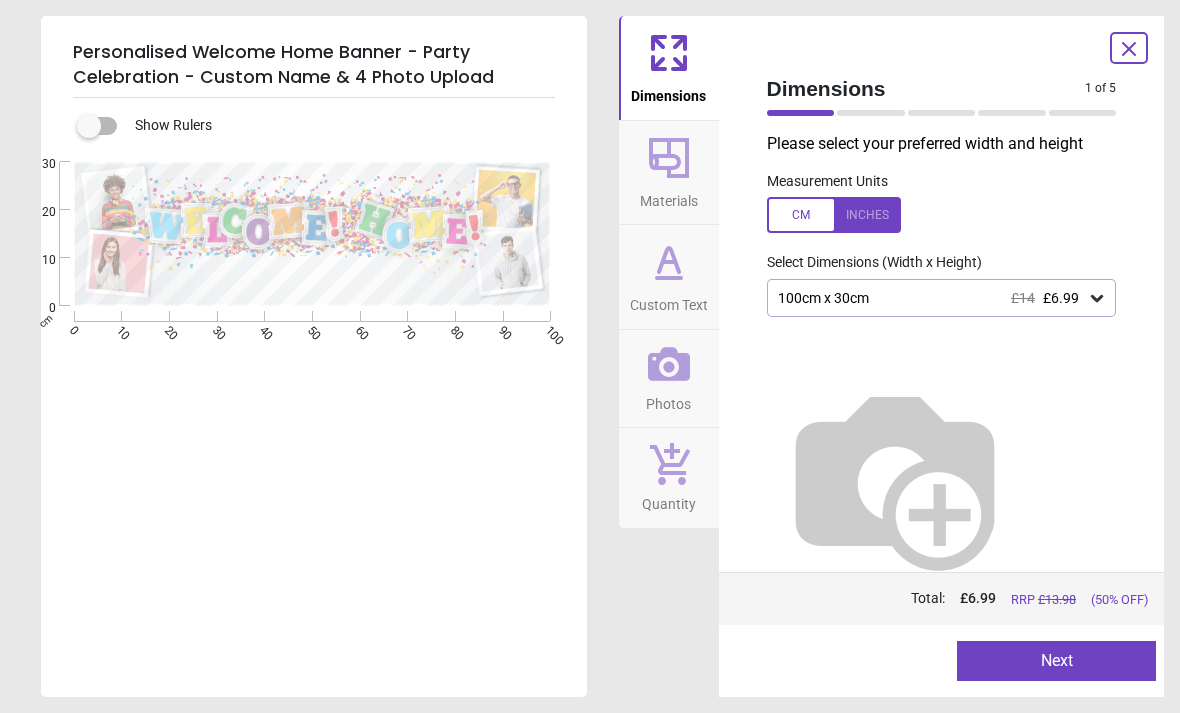 click on "Next" at bounding box center (1056, 661) 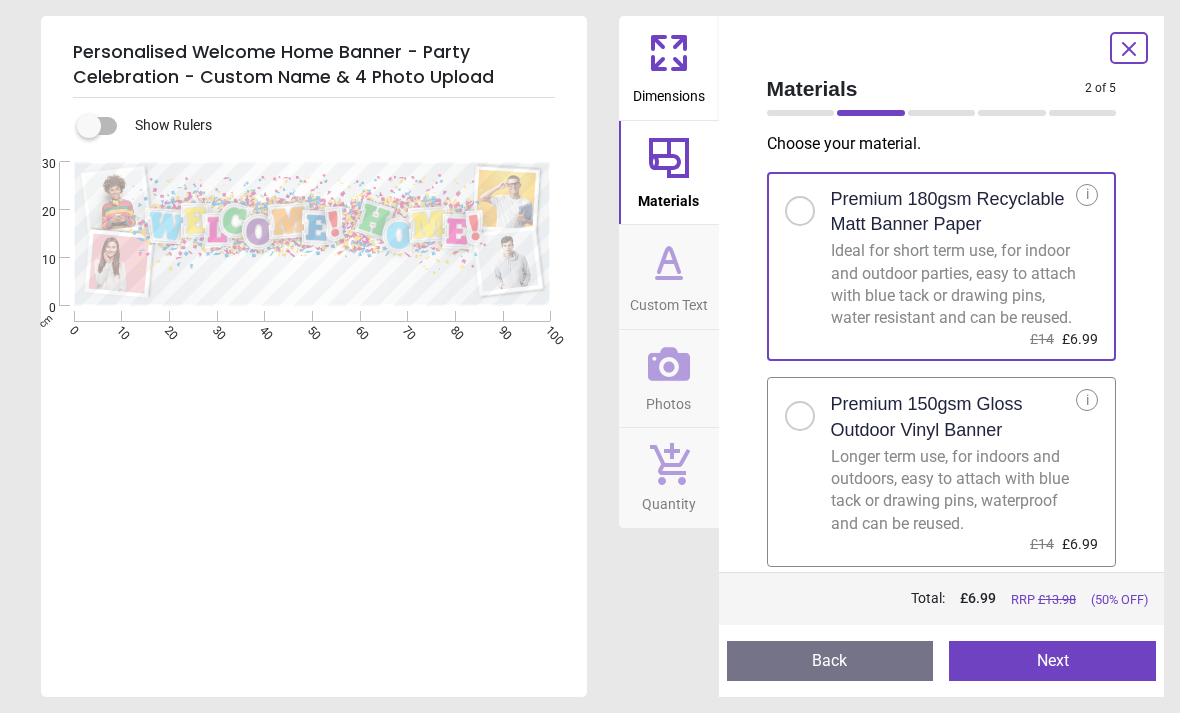 click on "Next" at bounding box center (1052, 661) 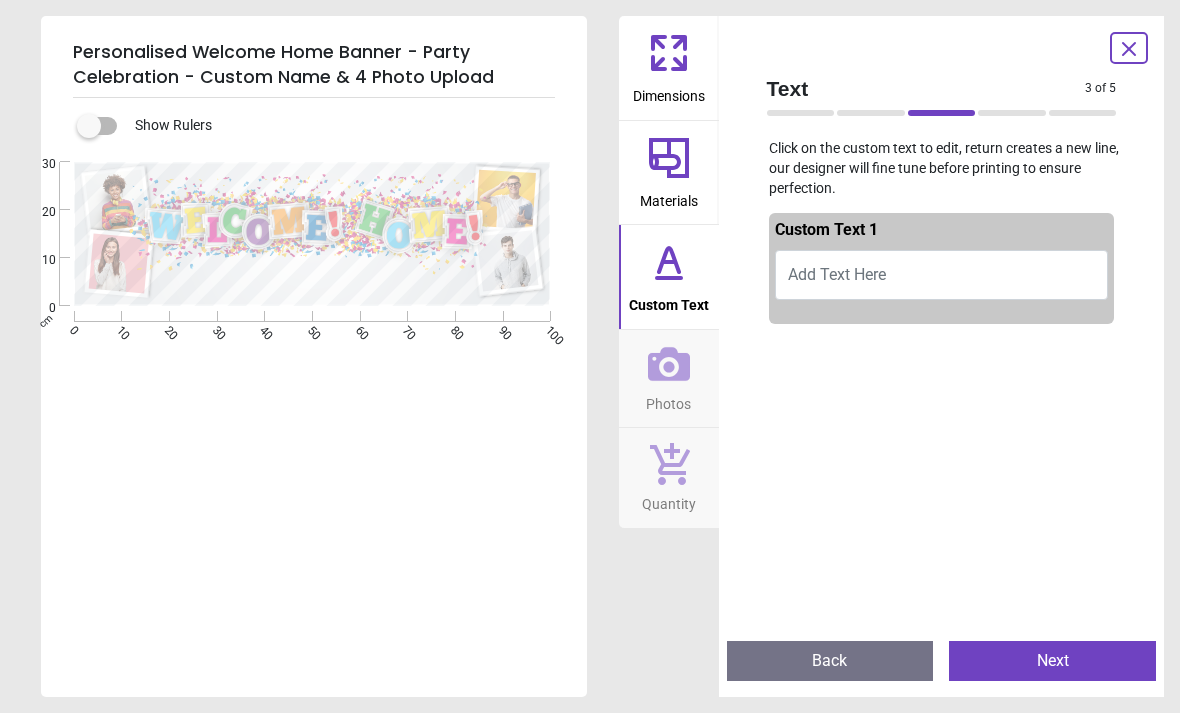 click on "Add Text Here" at bounding box center (837, 274) 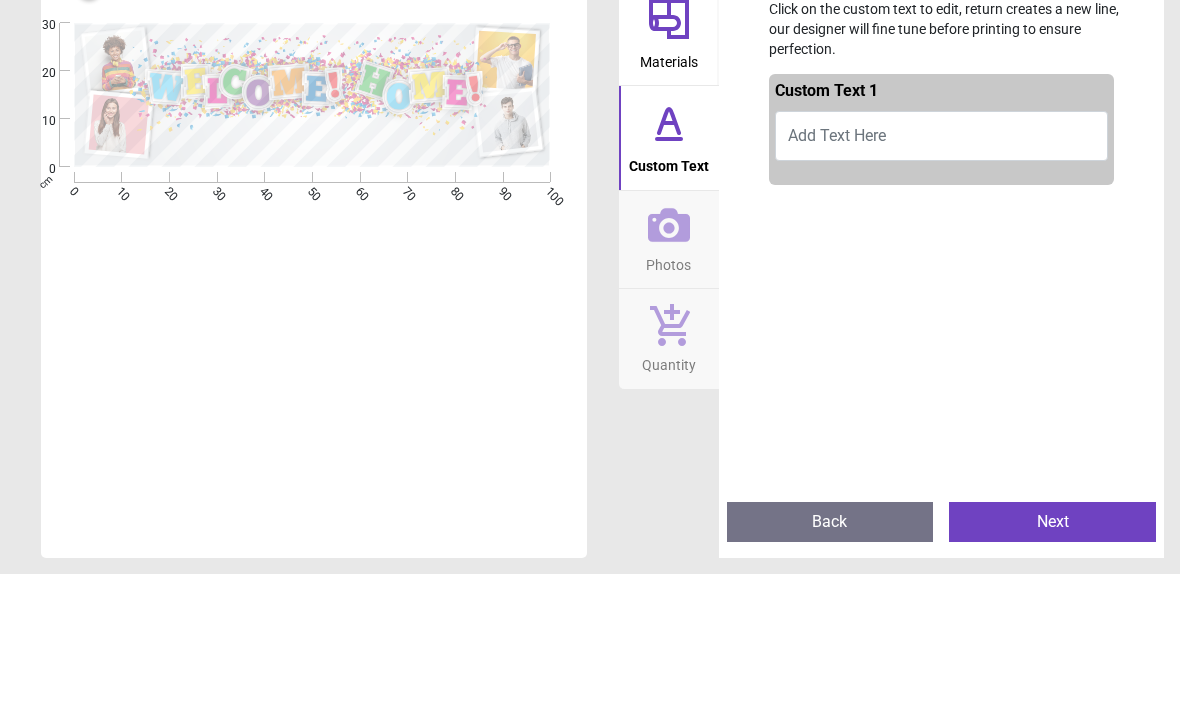 click on "Add Text Here" at bounding box center (837, 274) 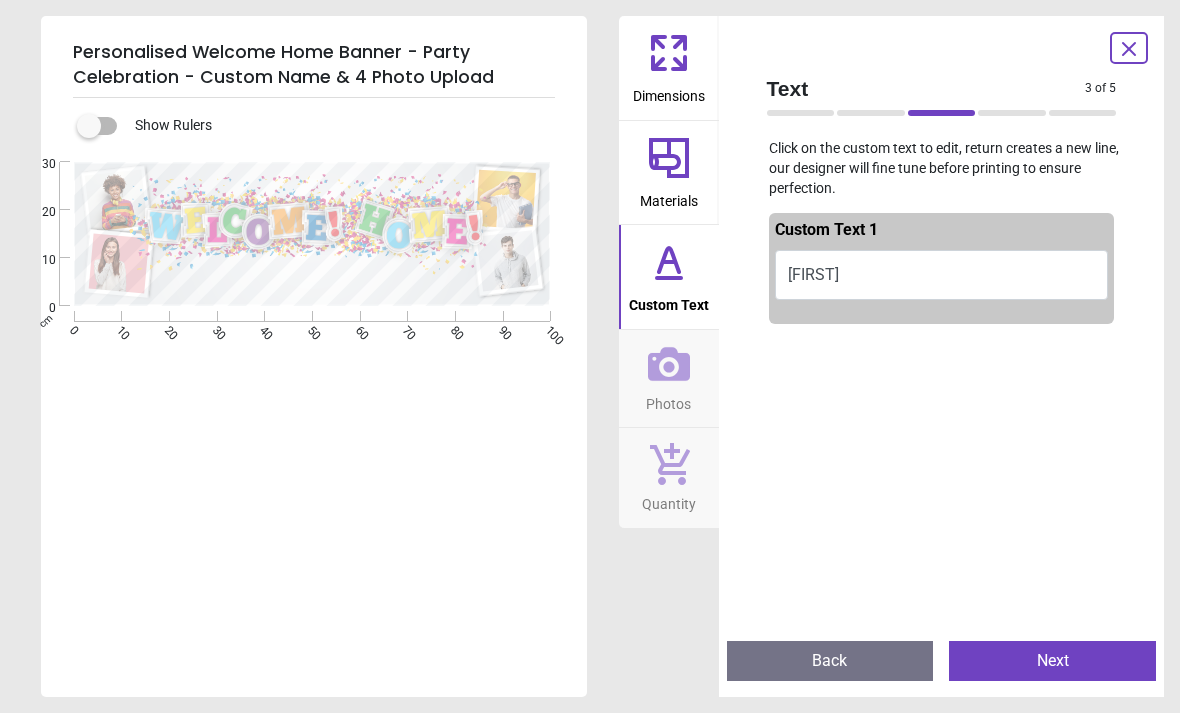 type on "*****" 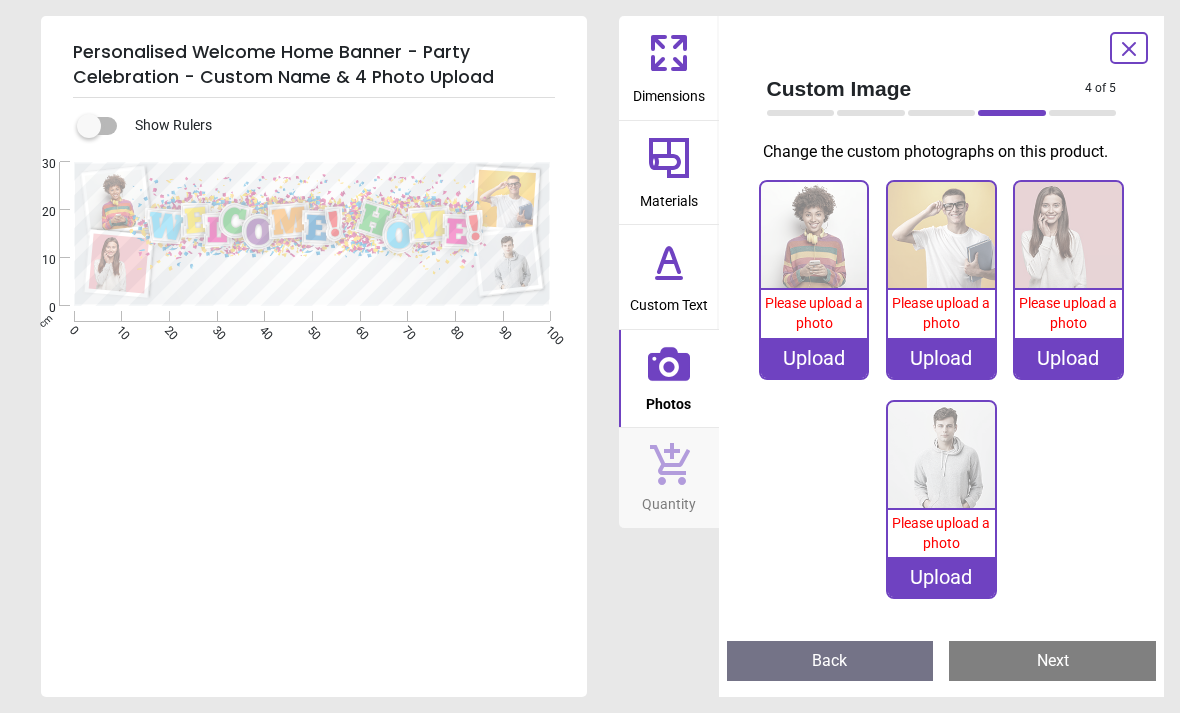 click on "Upload" at bounding box center [814, 358] 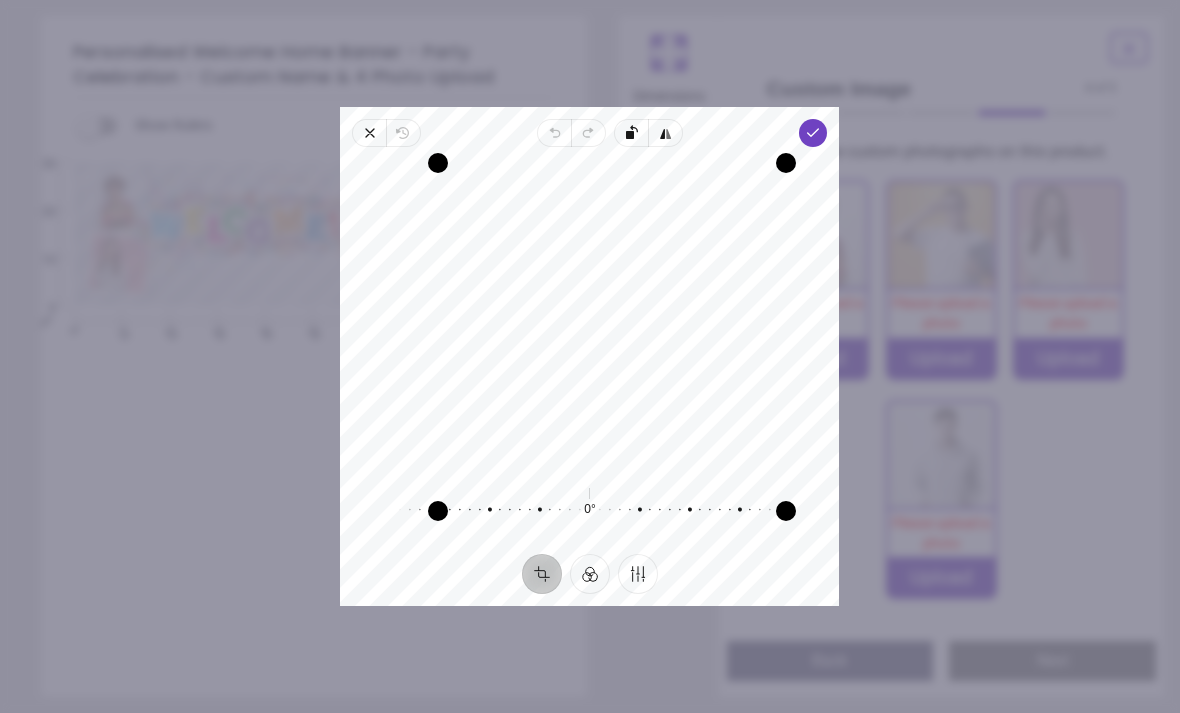 click 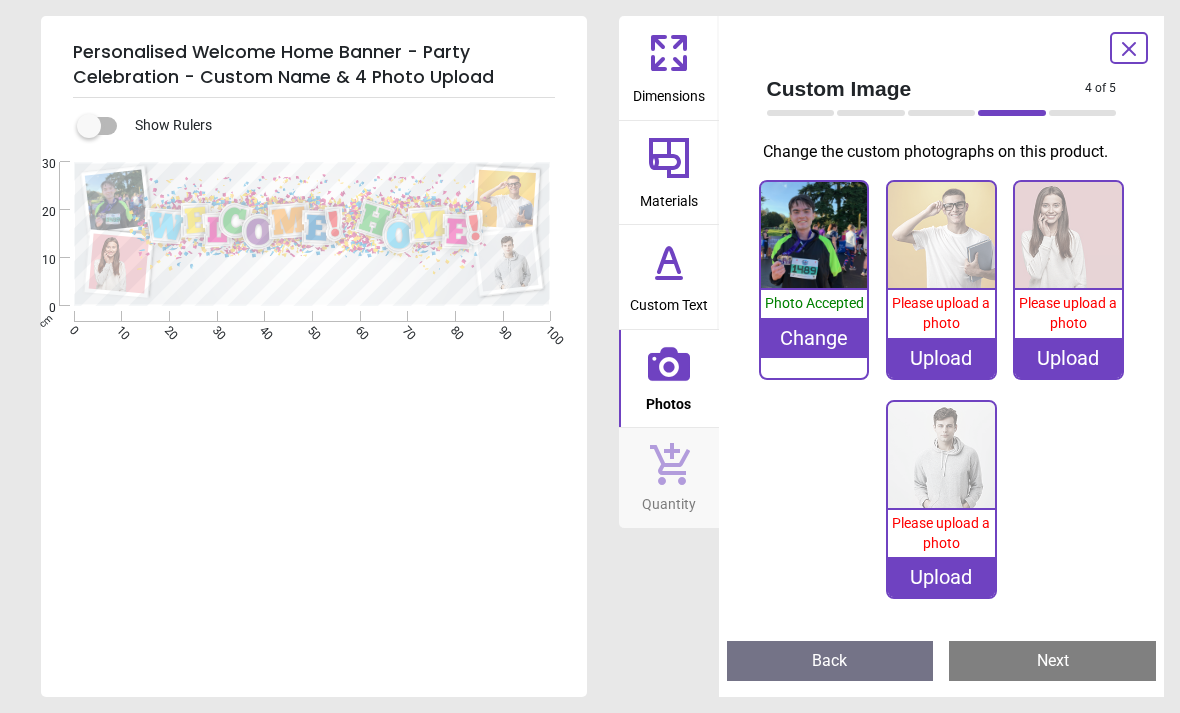 click on "Upload" at bounding box center (941, 358) 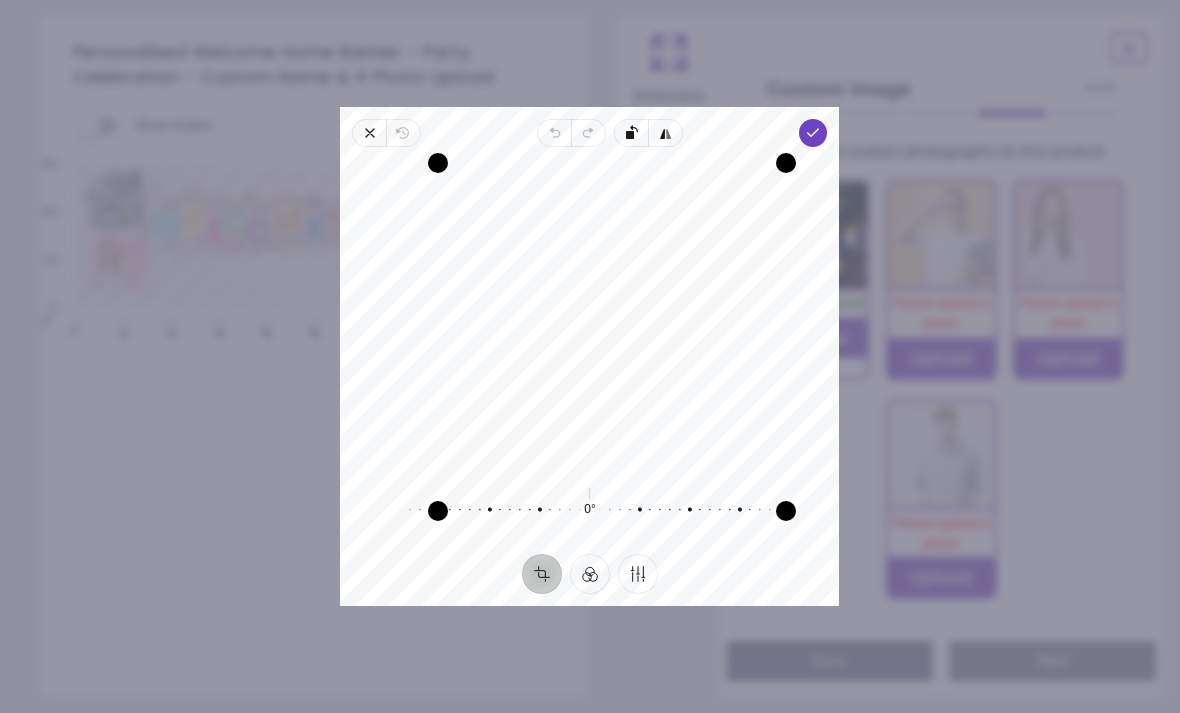click 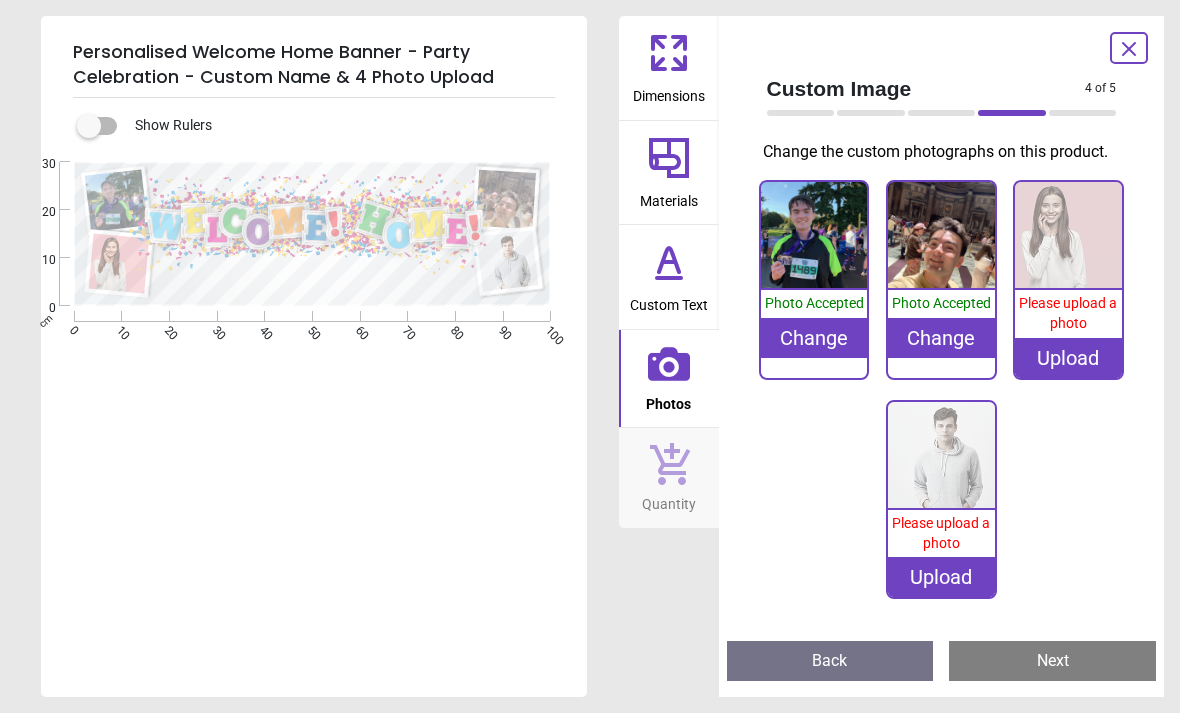 click at bounding box center [1068, 235] 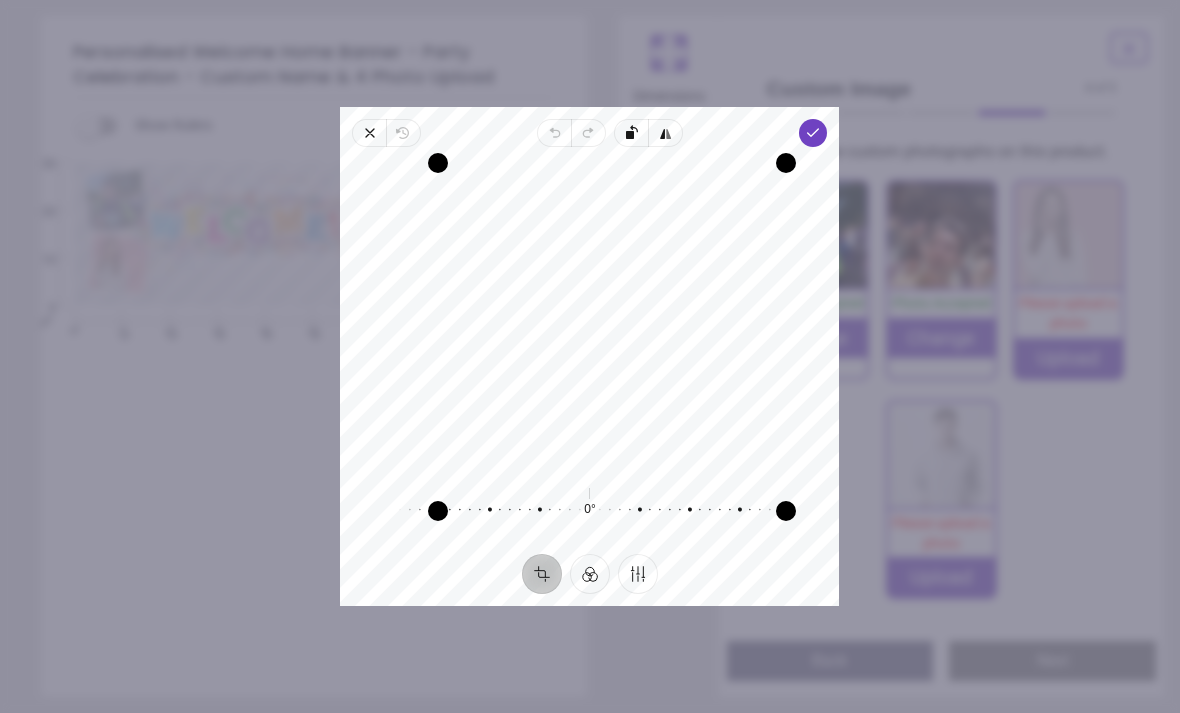 click 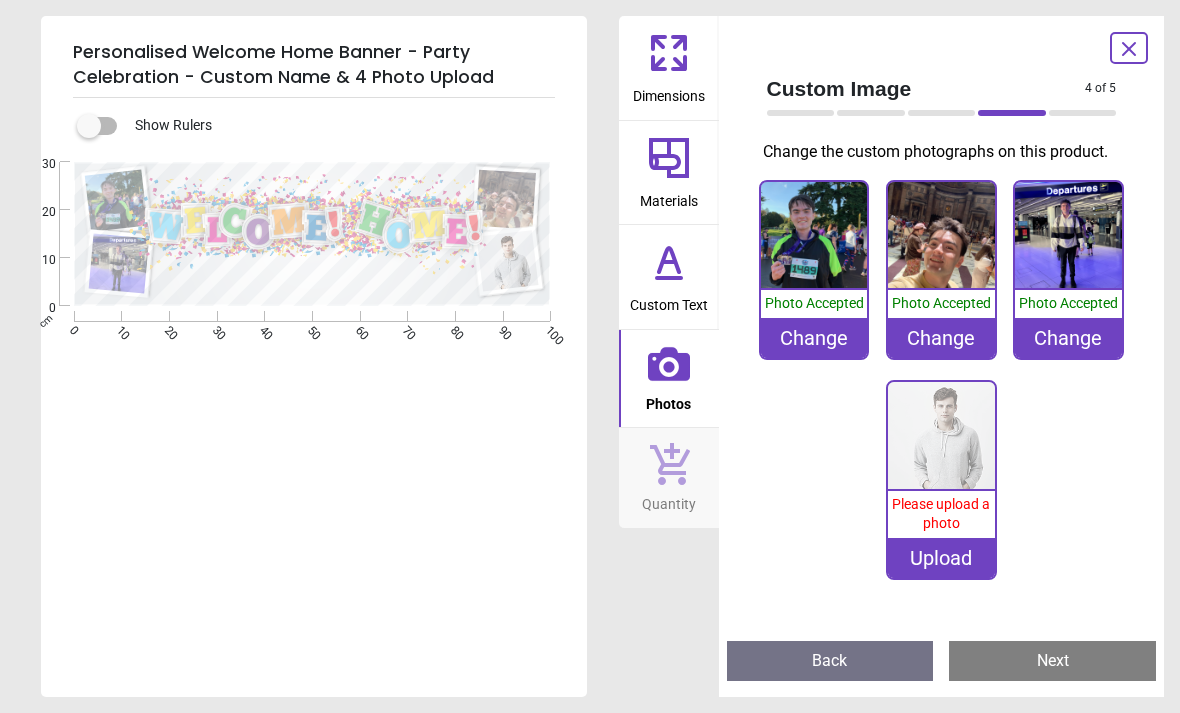 scroll, scrollTop: 0, scrollLeft: 0, axis: both 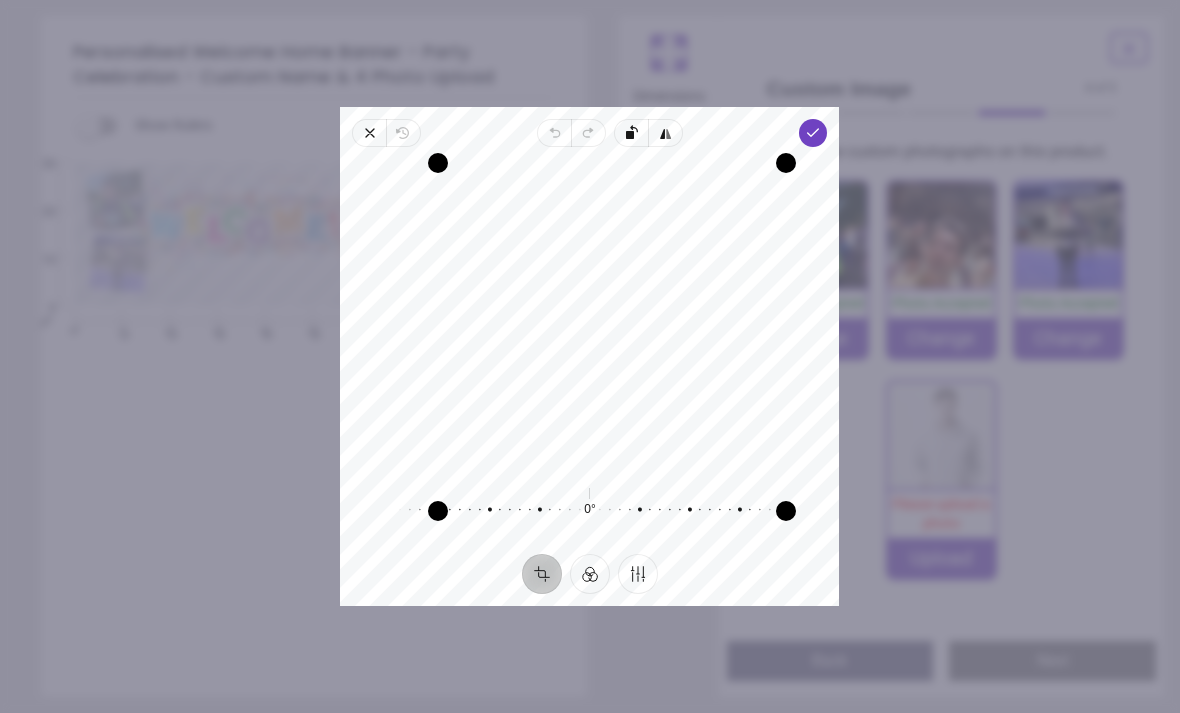 click 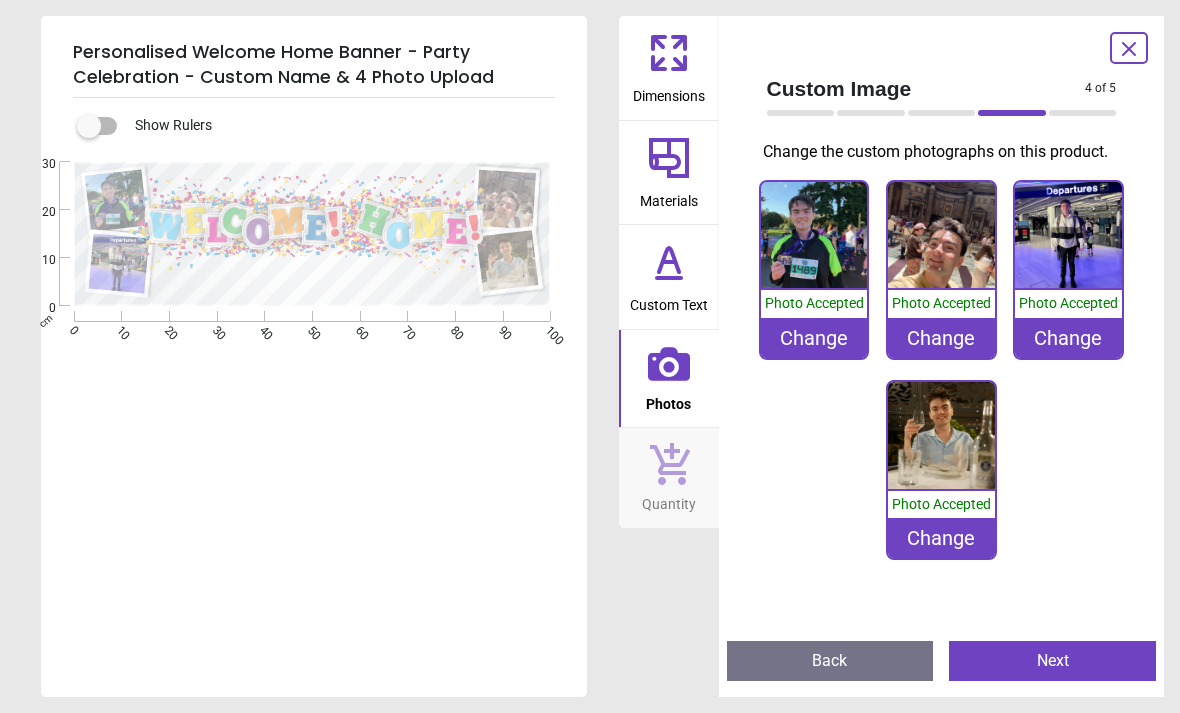 click on "Next" at bounding box center (1052, 661) 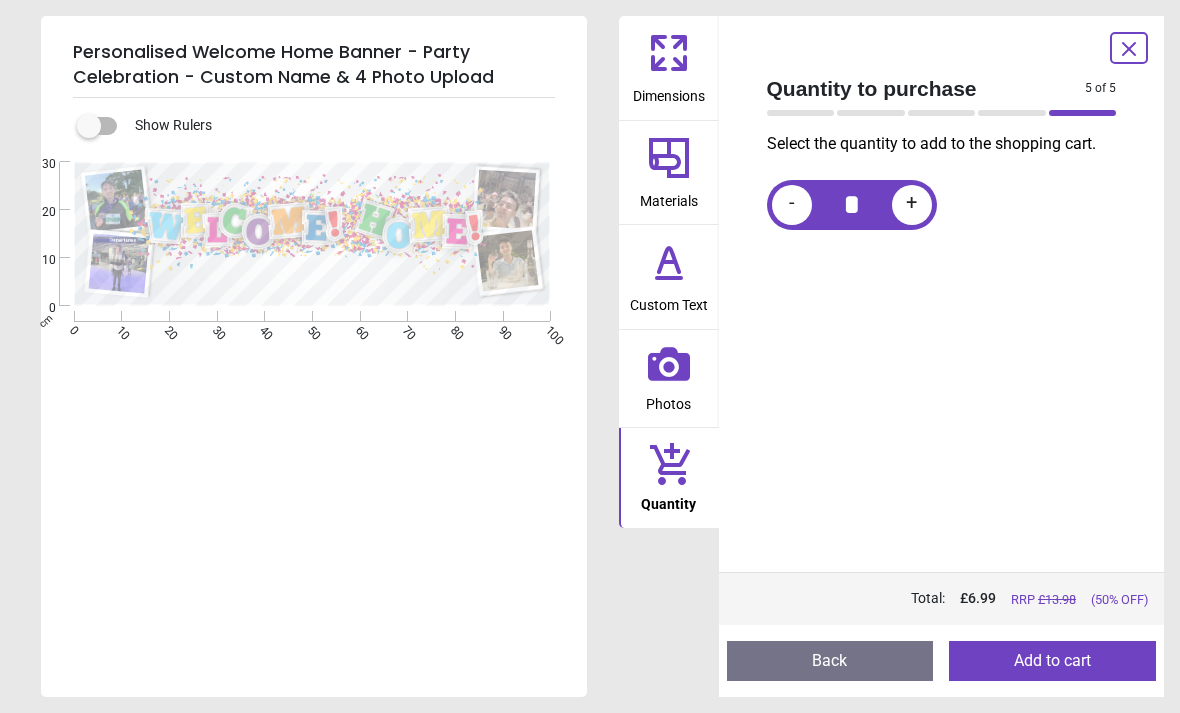 click on "+" at bounding box center (911, 204) 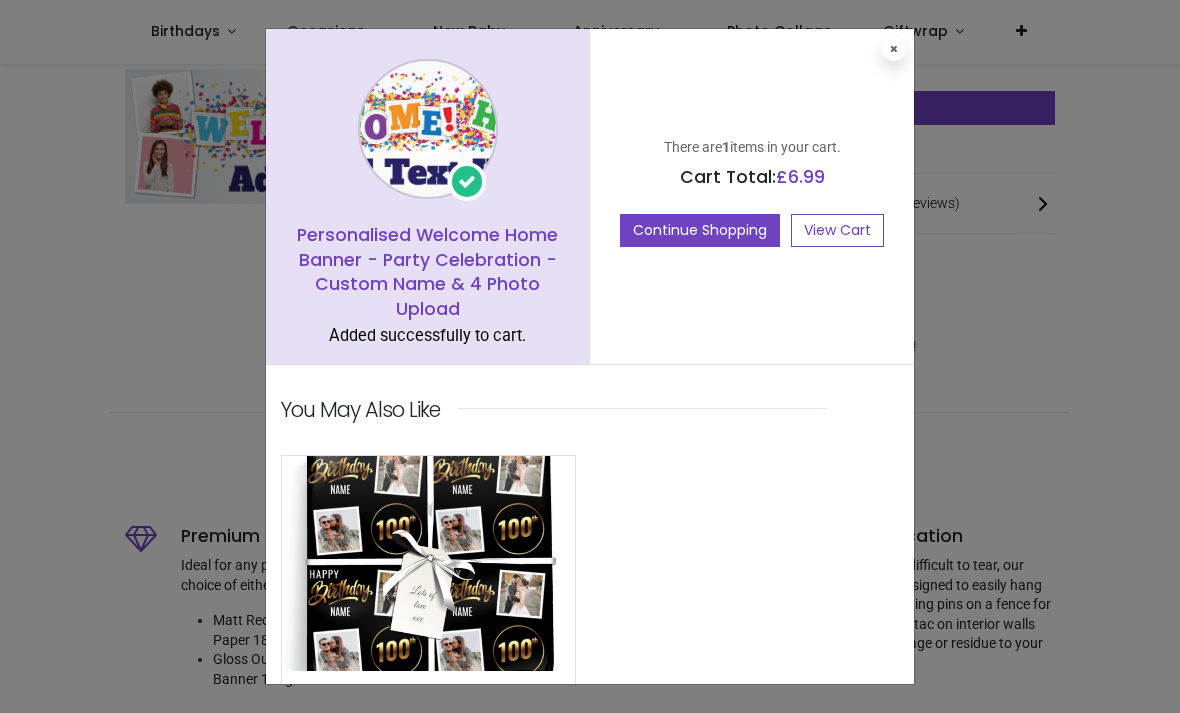 click on "Continue Shopping" at bounding box center [700, 231] 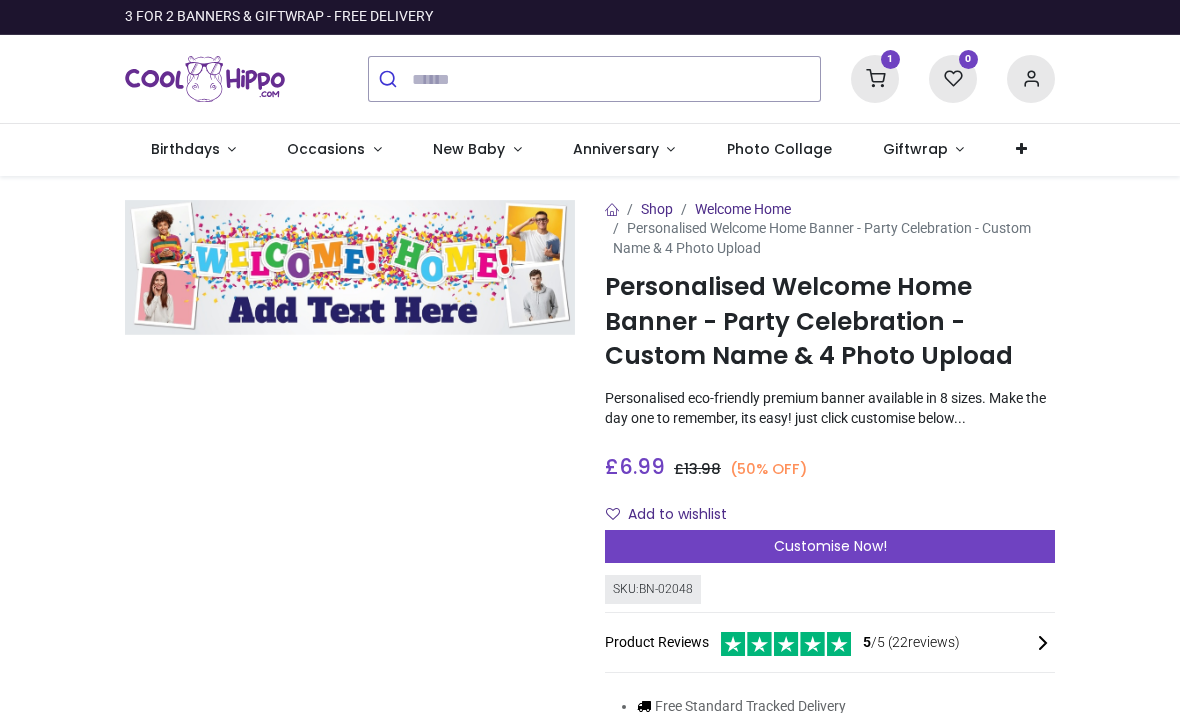 scroll, scrollTop: 0, scrollLeft: 0, axis: both 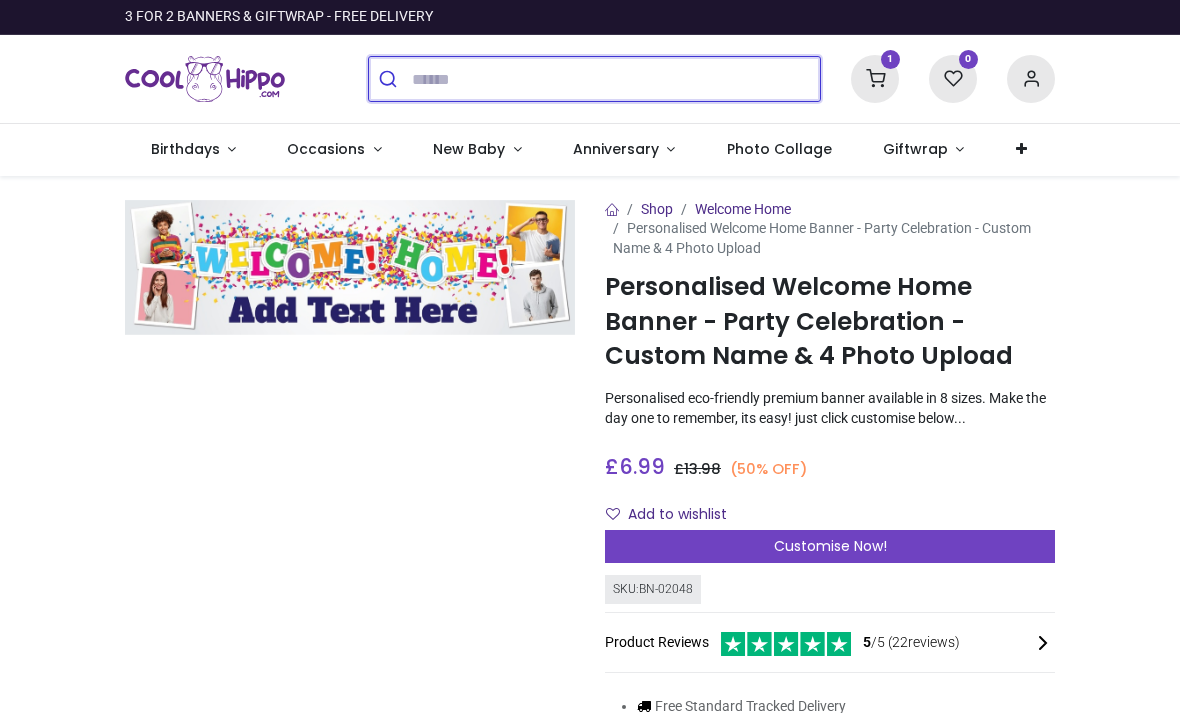 click at bounding box center (616, 79) 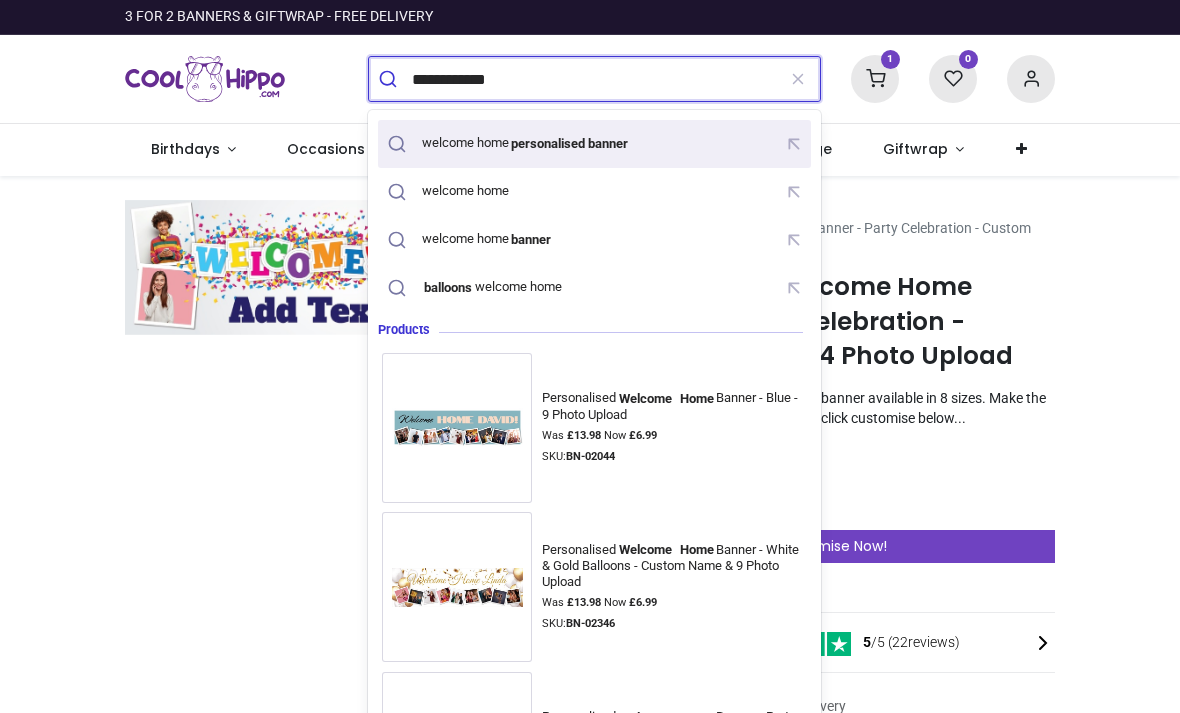 click on "welcome   home  personalised banner" at bounding box center (526, 143) 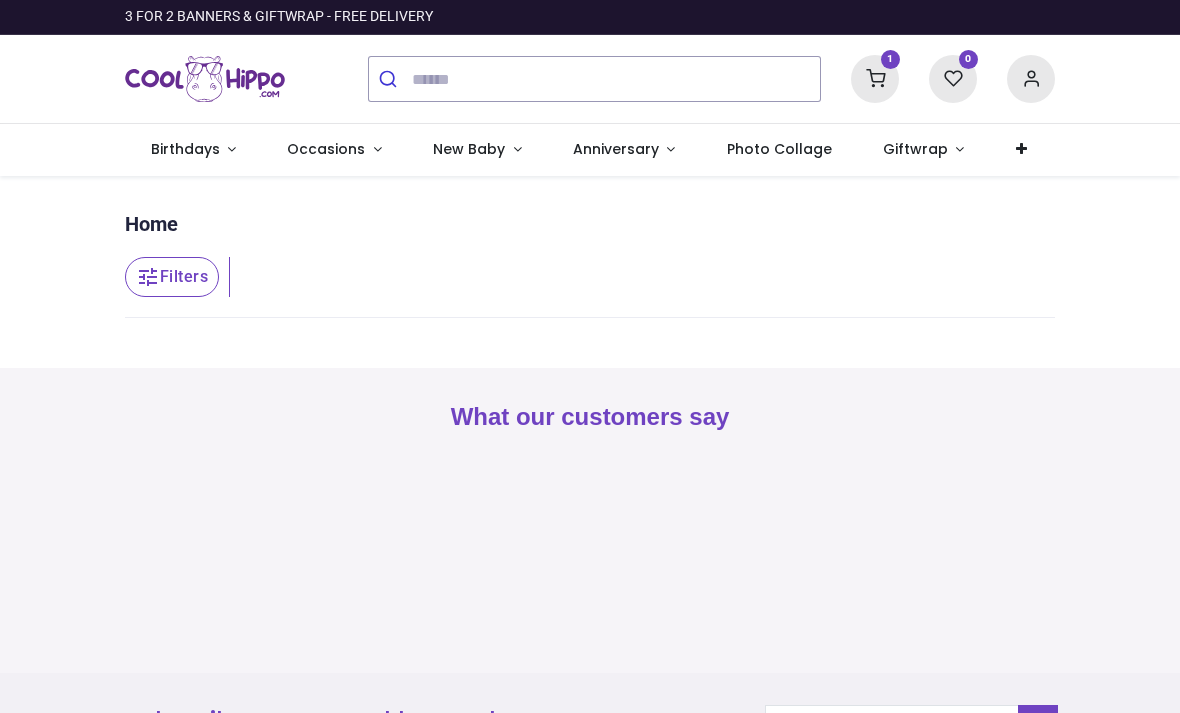 scroll, scrollTop: 0, scrollLeft: 0, axis: both 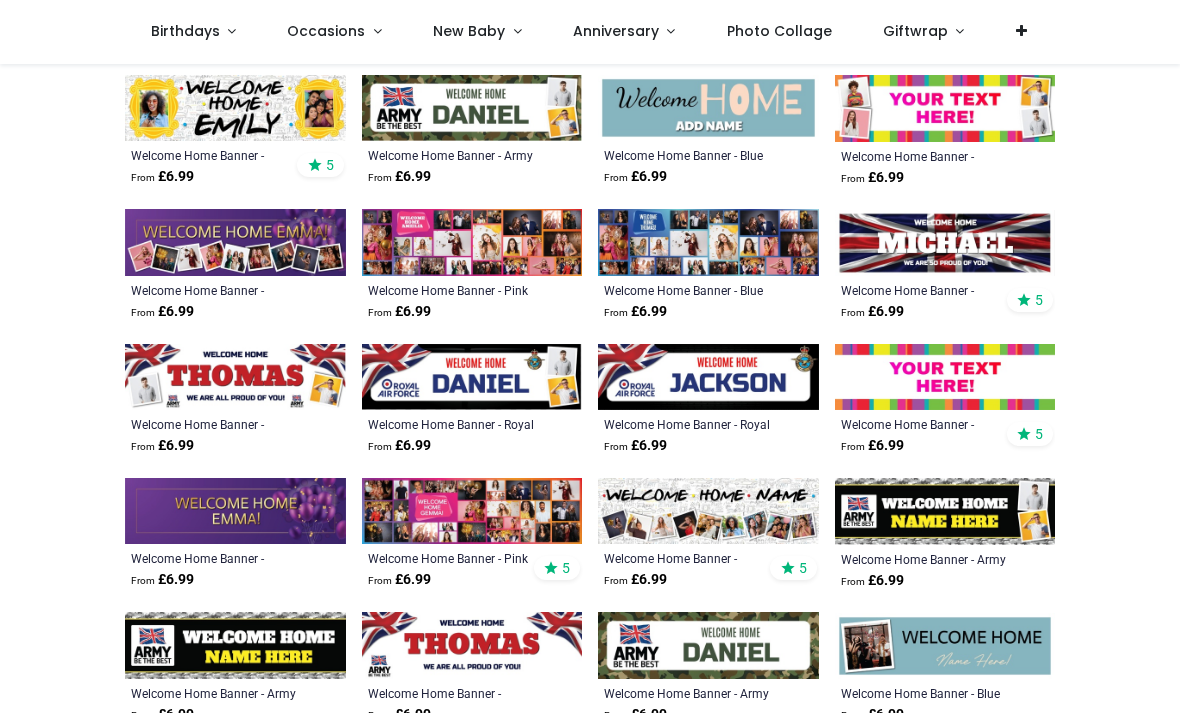 click at bounding box center (945, 377) 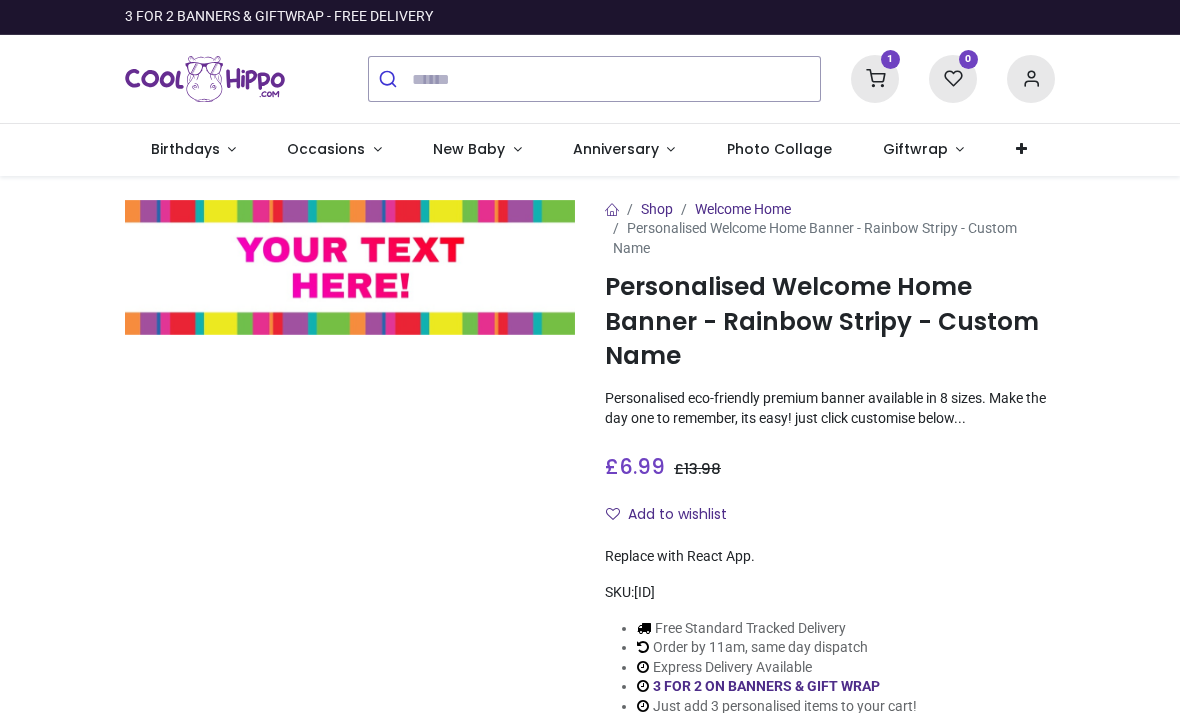 click on "Shop
Welcome Home
Personalised Welcome Home Banner - Rainbow Stripy - Custom Name
Personalised Welcome Home Banner - Rainbow Stripy - Custom Name
https://www.coolhippo.com/personalised-welcome-home-banner-rainbow-stripy-custom-name
https://www.coolhippo.com/web/image/product.template/45957/image_1920?unique=34b1cd9
Personalised eco-friendly premium banner available in 8 sizes.
Make the day one to remember, its easy! just click customise below...
£  6.99" at bounding box center (830, 474) 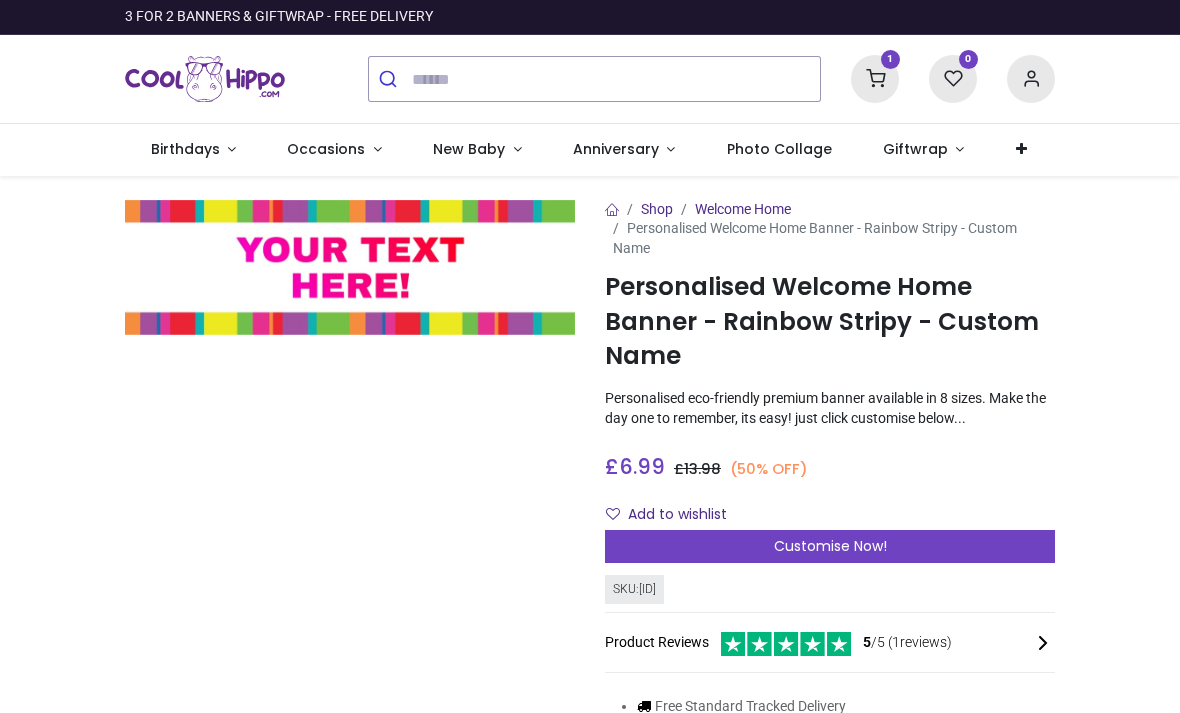 click on "Customise Now!" at bounding box center (830, 546) 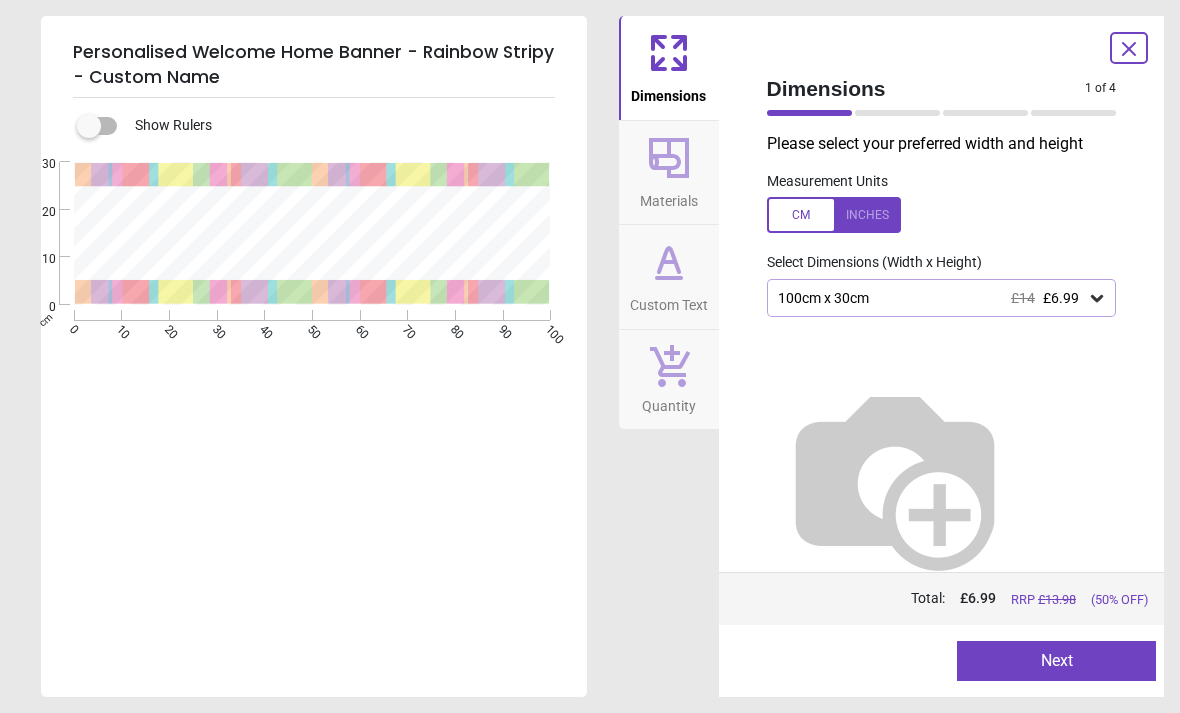 click on "Next" at bounding box center [1056, 661] 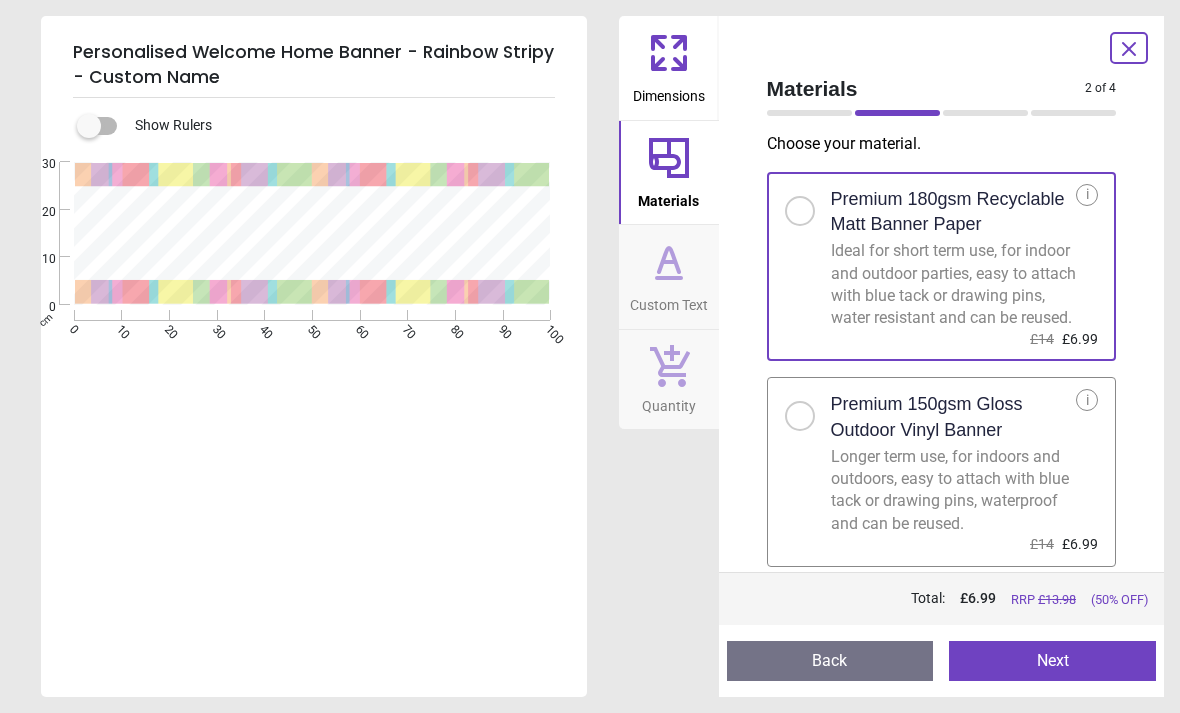 click on "Next" at bounding box center [1052, 661] 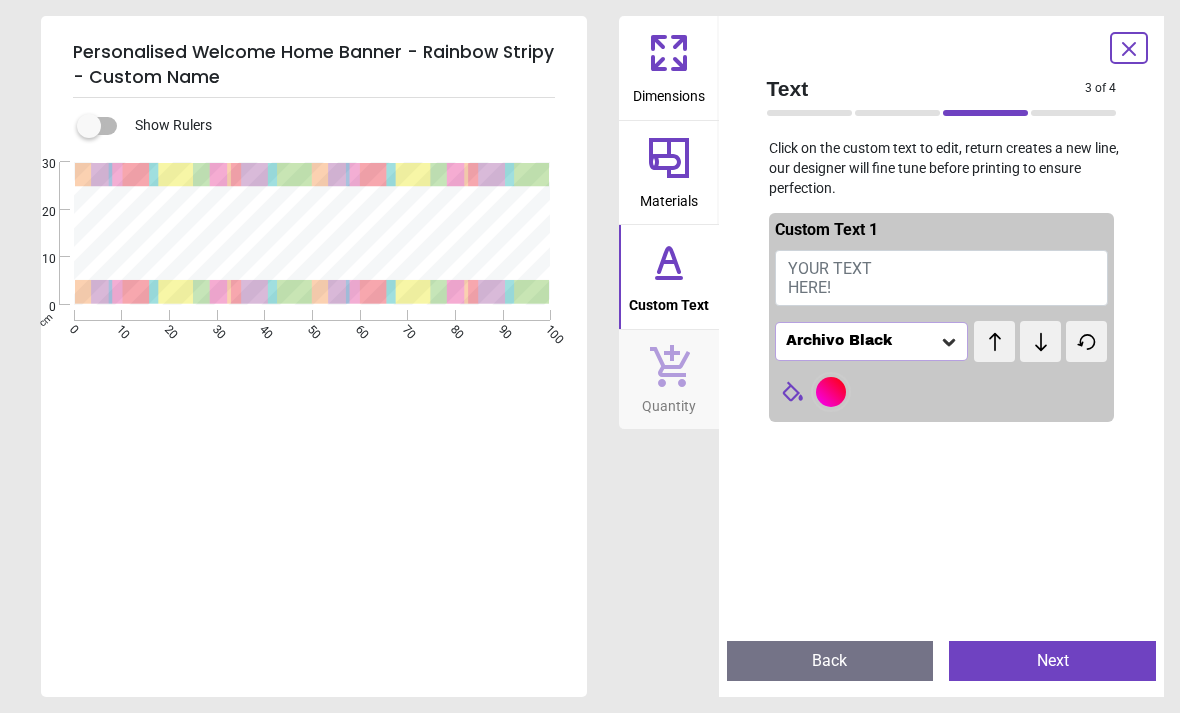 click on "YOUR TEXT
HERE!" at bounding box center (830, 278) 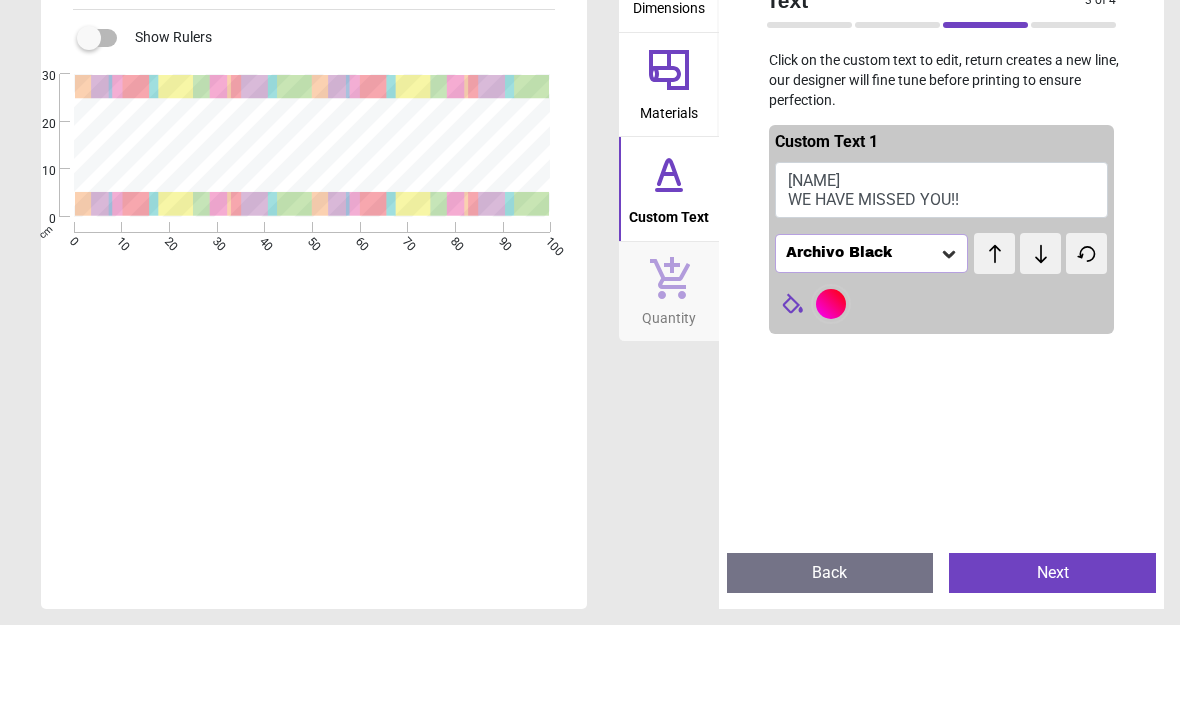 scroll, scrollTop: 0, scrollLeft: 0, axis: both 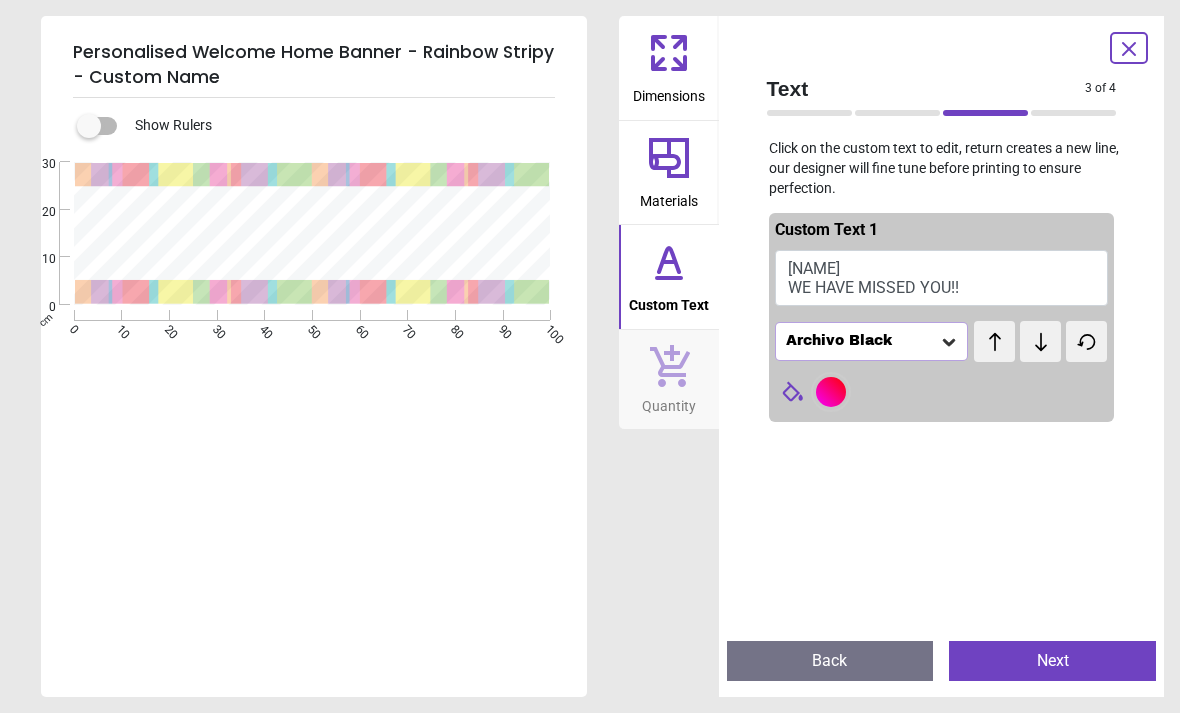 type on "**********" 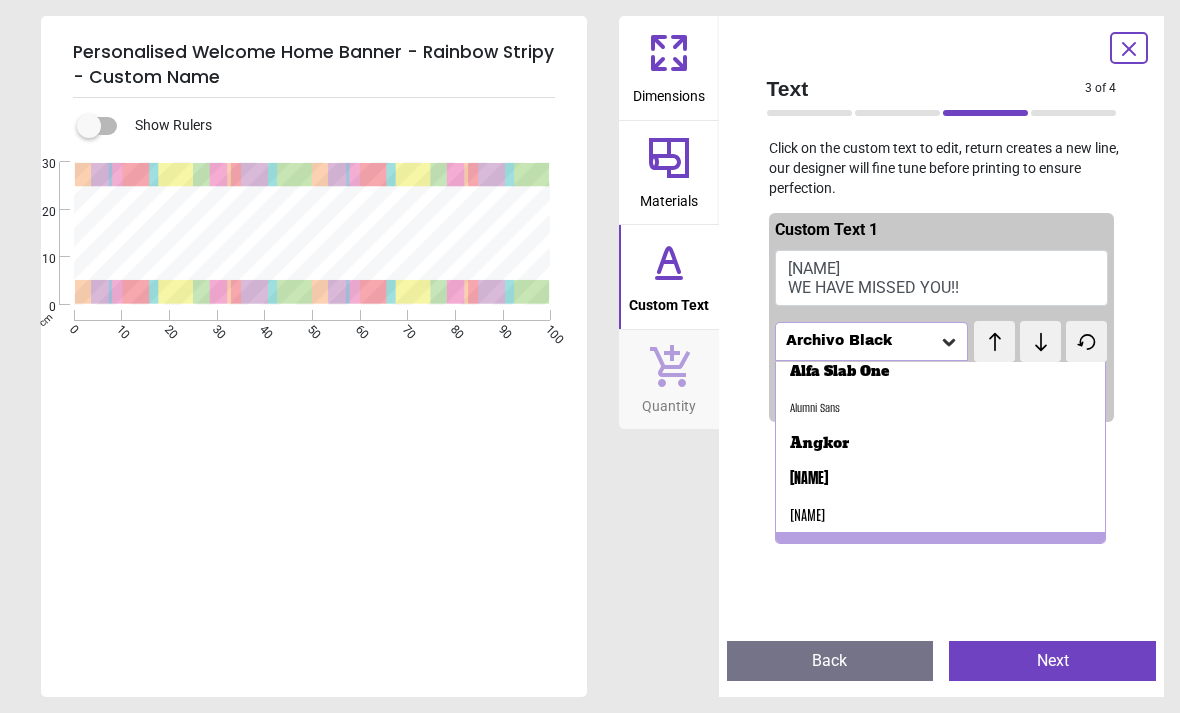 scroll, scrollTop: 169, scrollLeft: 0, axis: vertical 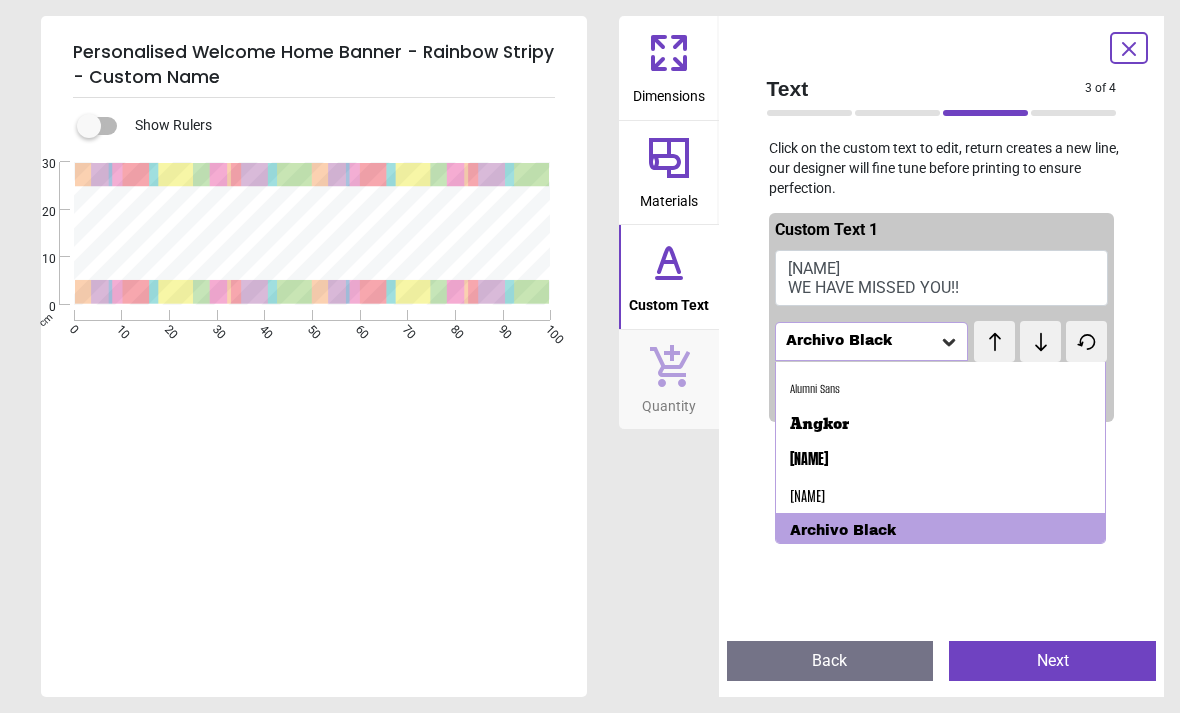click on "Archivo Black" at bounding box center (843, 531) 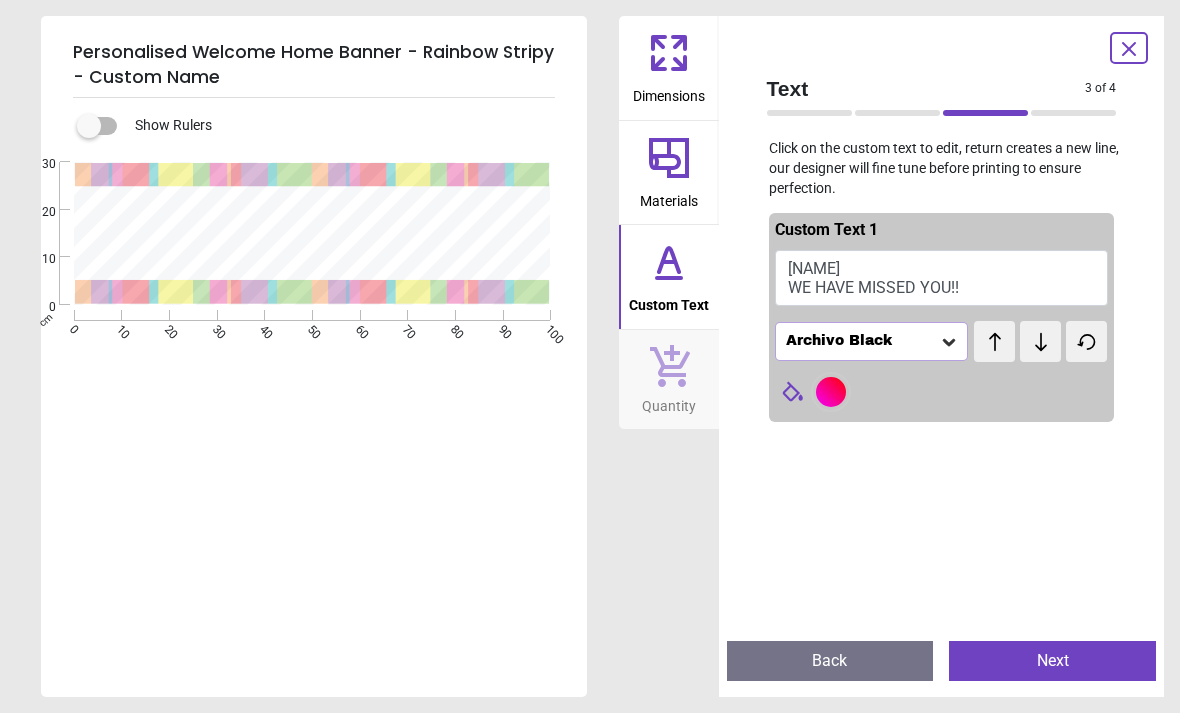click on "Next" at bounding box center [1052, 661] 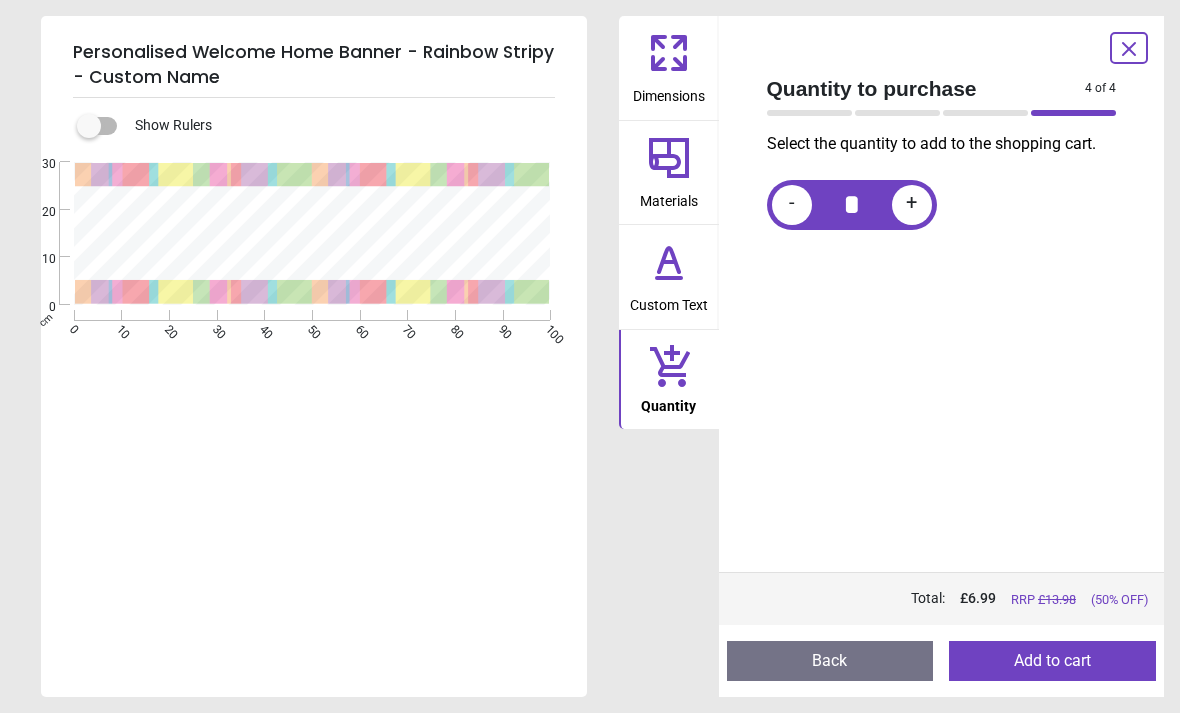 click on "Add to cart" at bounding box center [1052, 661] 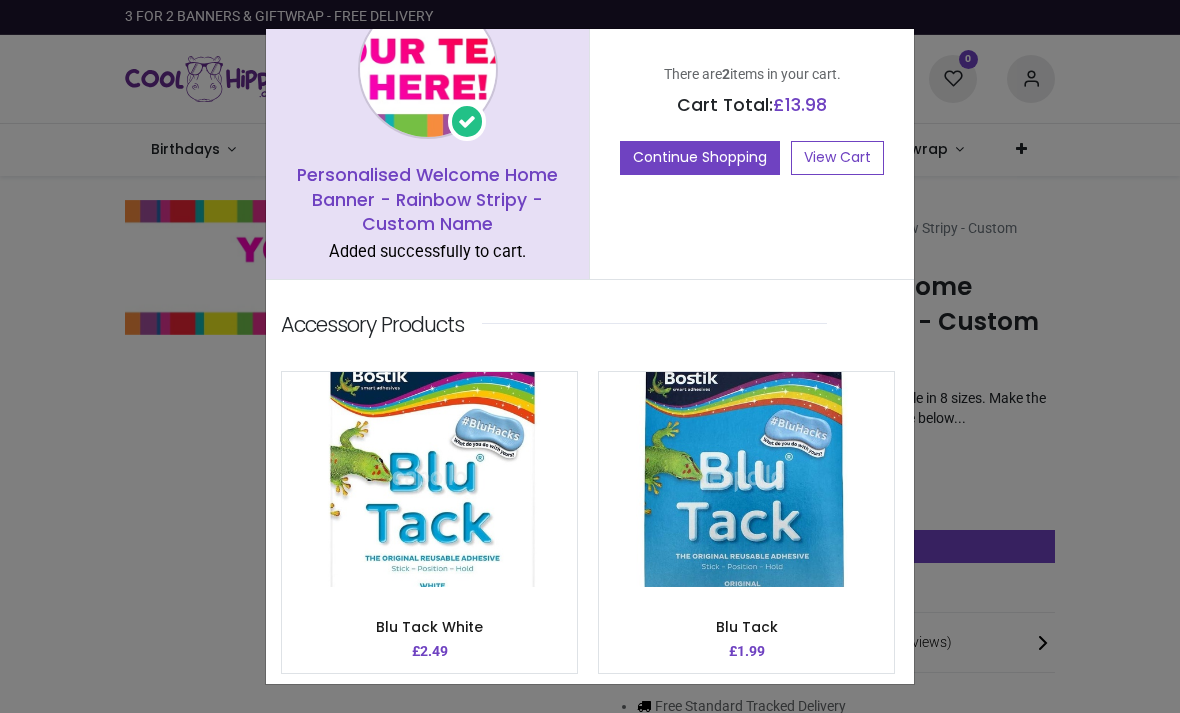 scroll, scrollTop: 60, scrollLeft: 0, axis: vertical 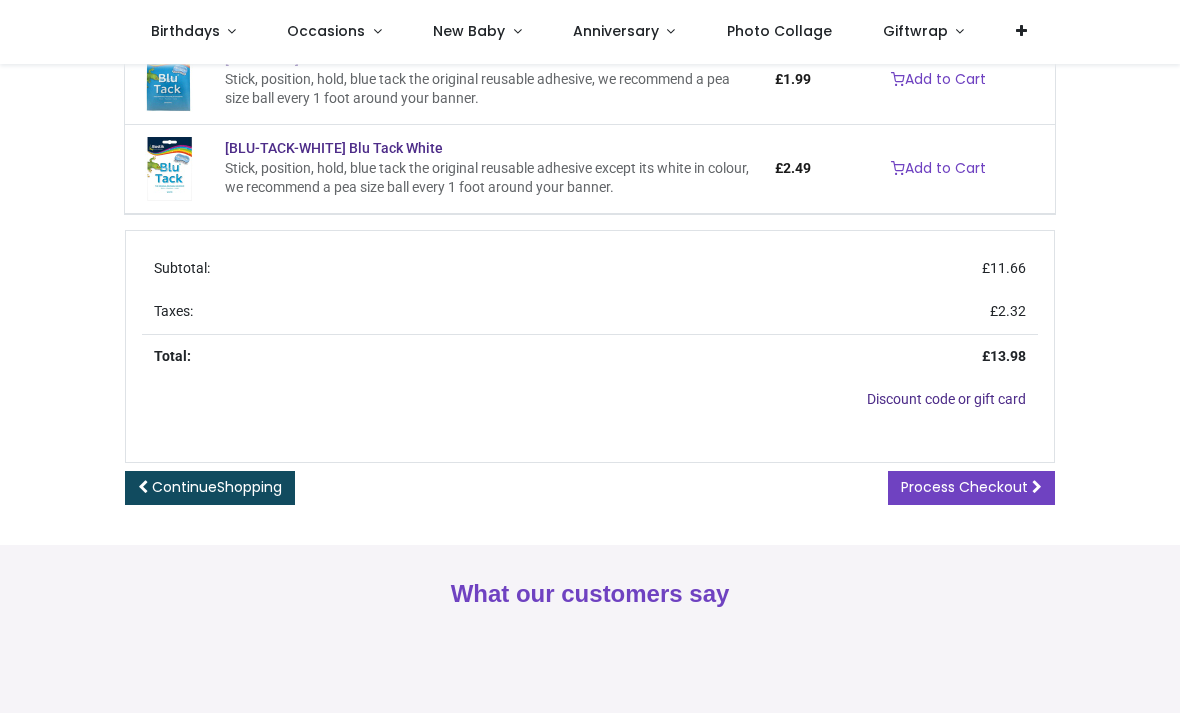 click on "Process Checkout" at bounding box center (964, 487) 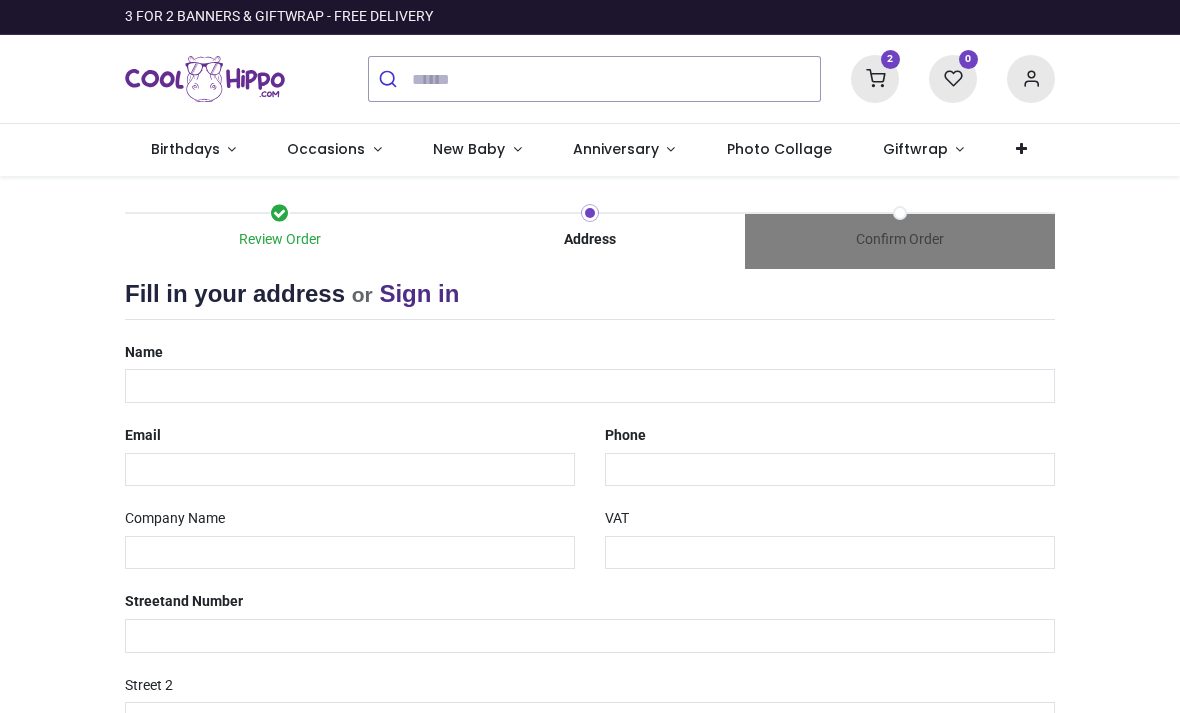 scroll, scrollTop: 0, scrollLeft: 0, axis: both 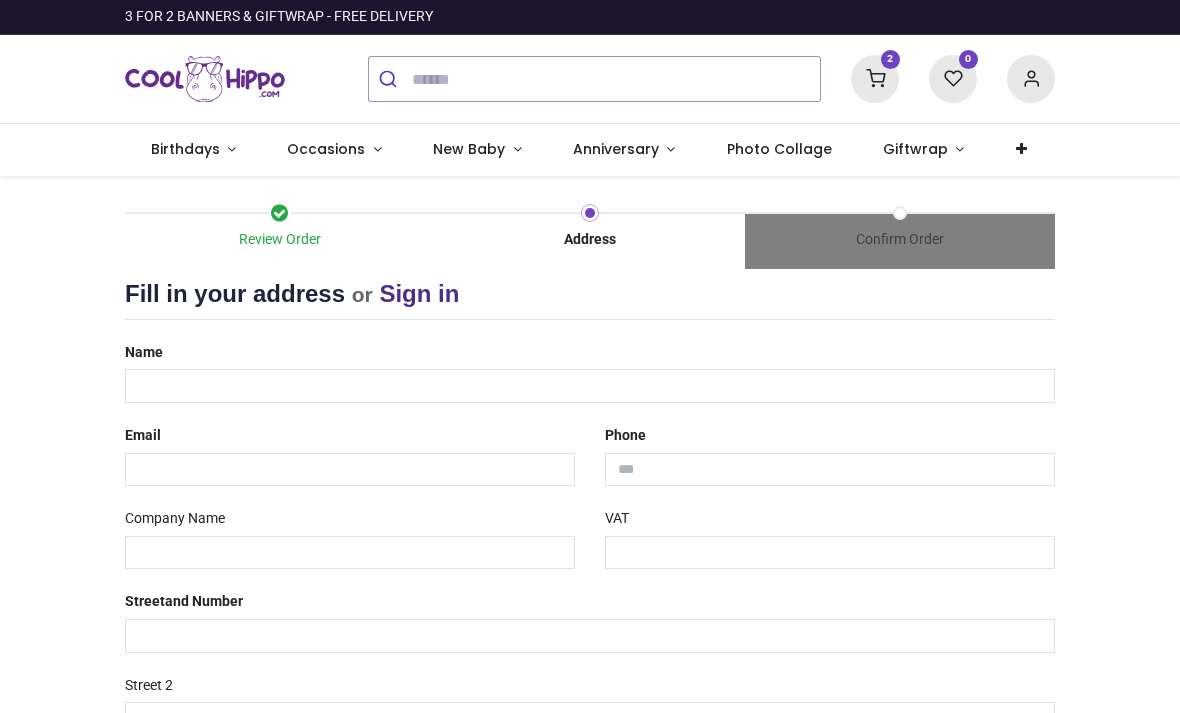 click on "Name" at bounding box center (590, 369) 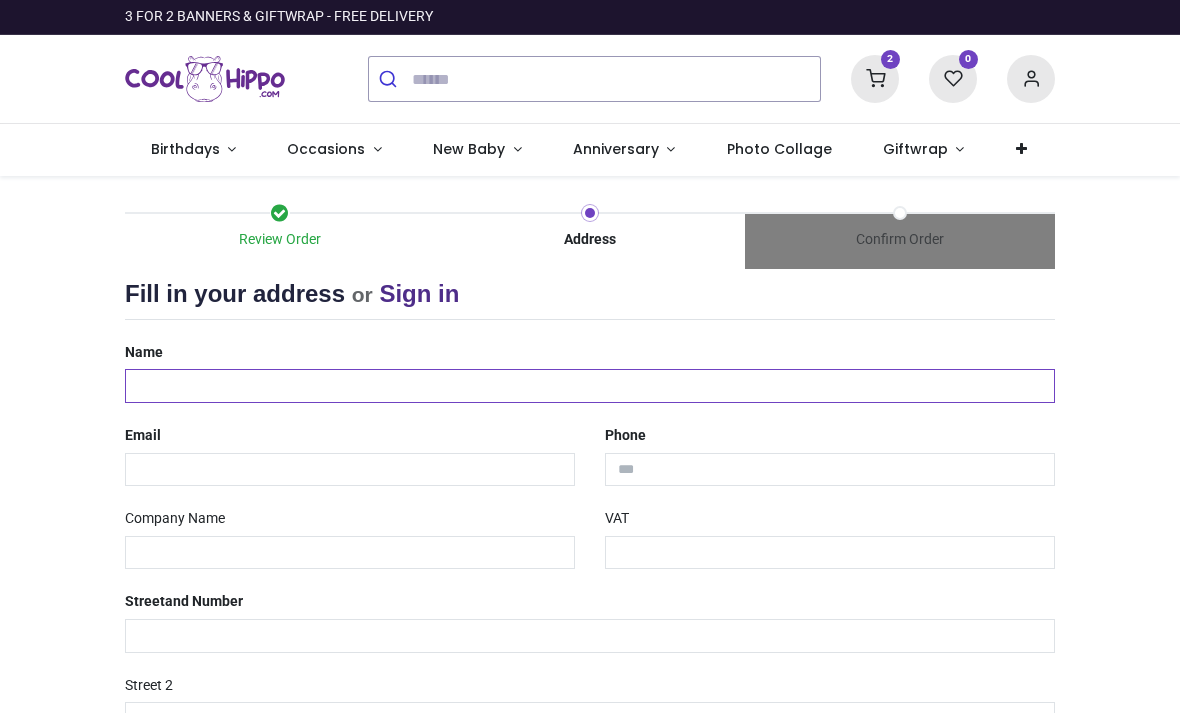 click at bounding box center (590, 386) 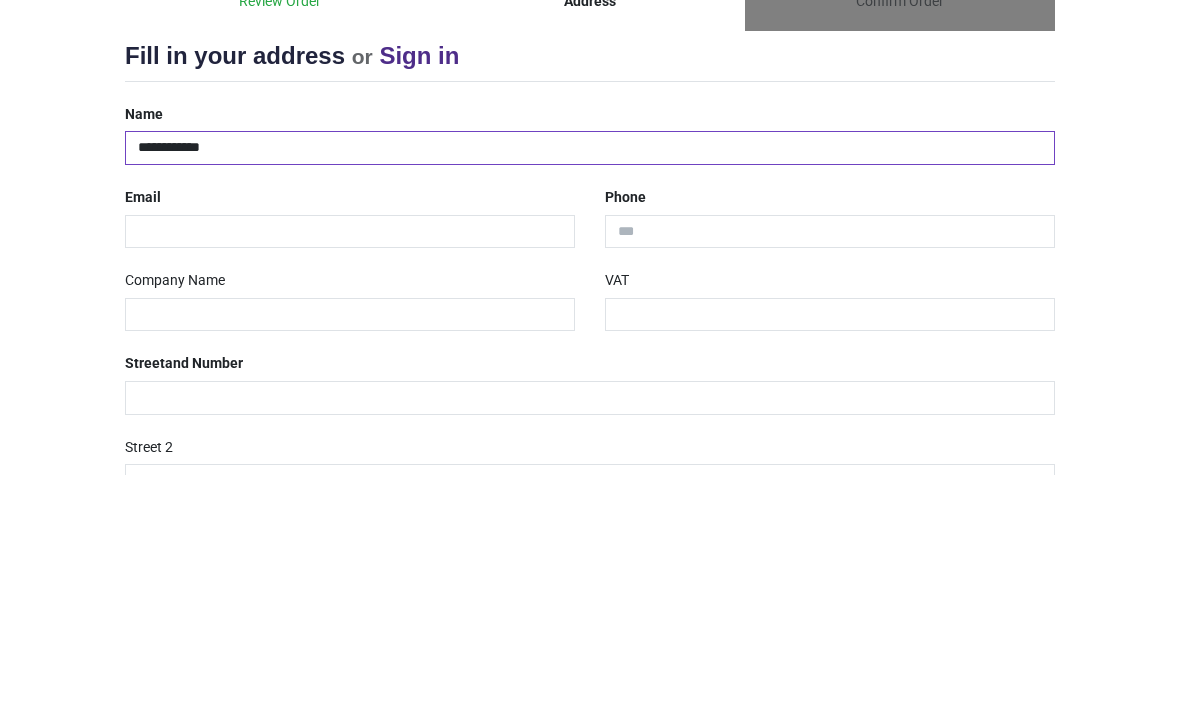 type on "**********" 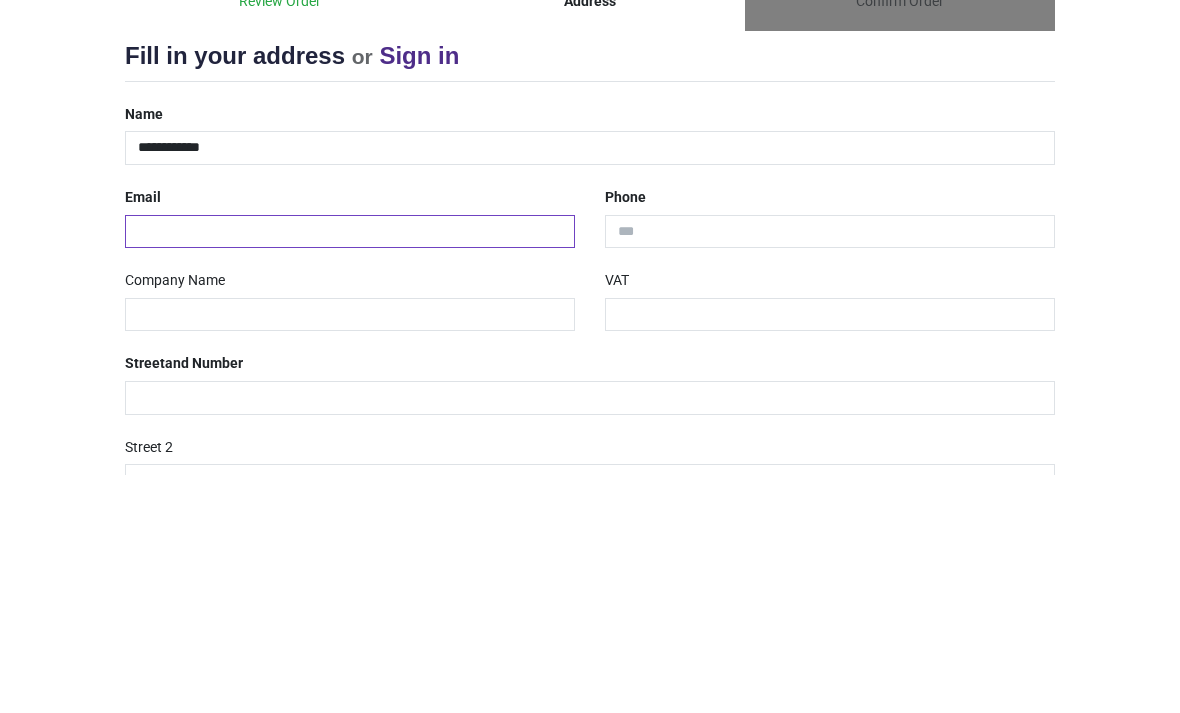 click at bounding box center (350, 470) 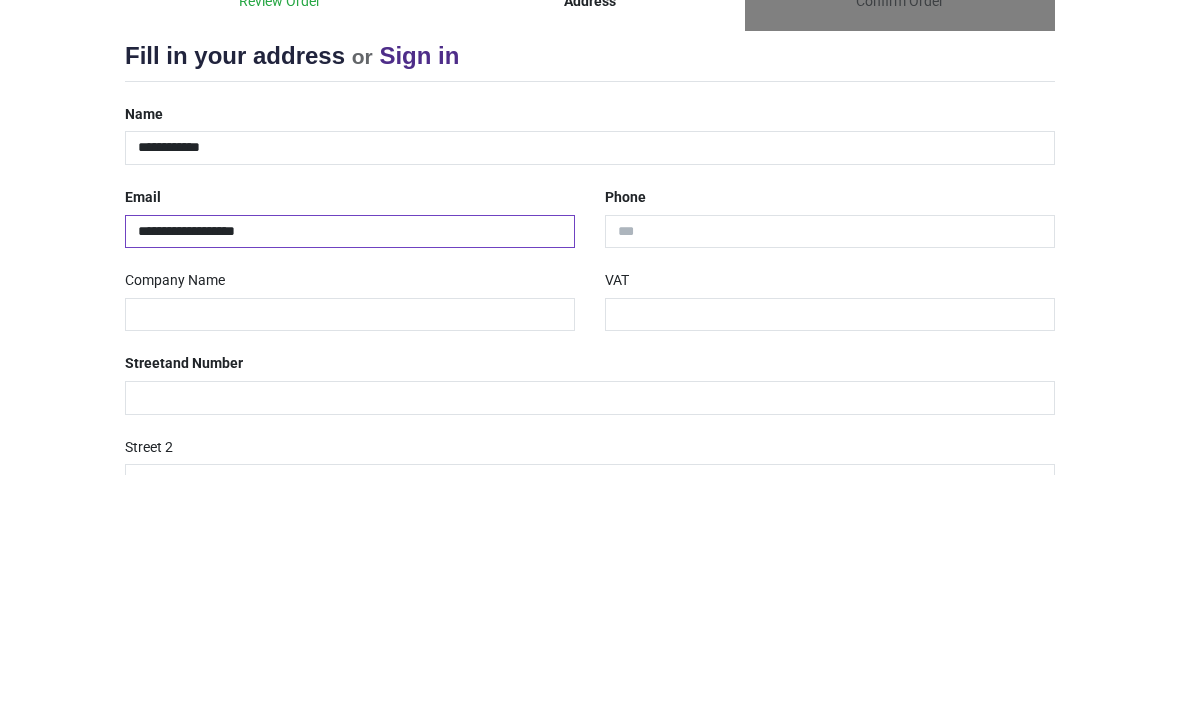 type on "**********" 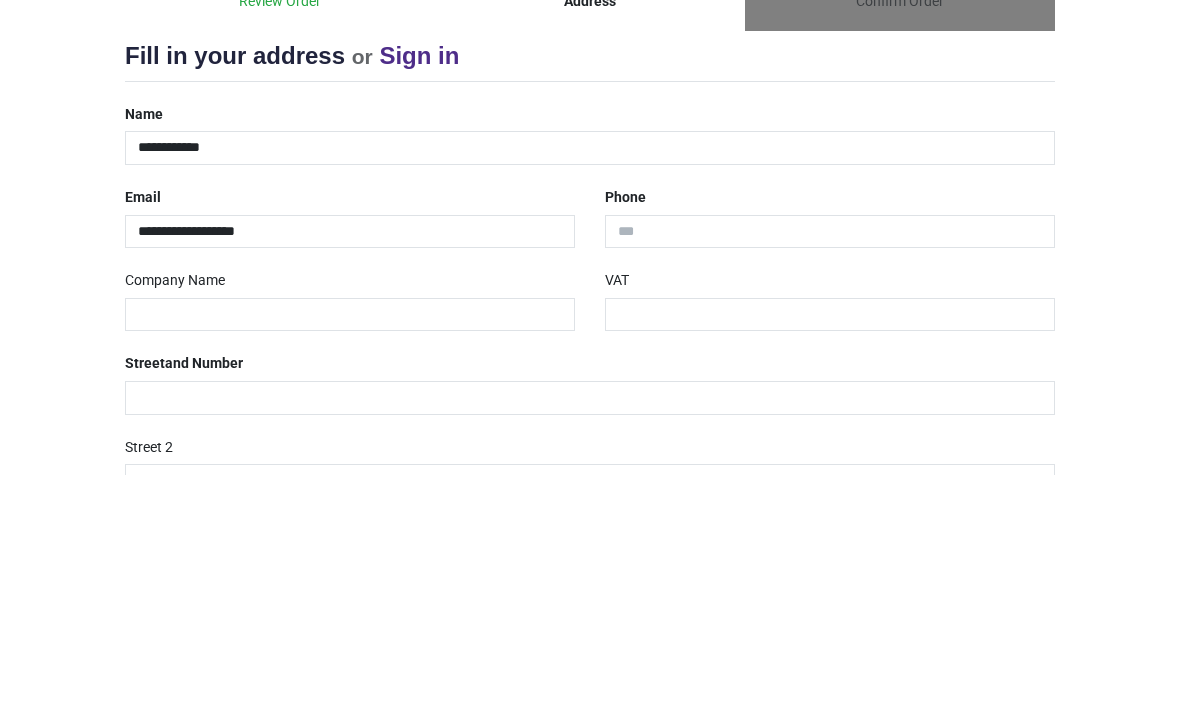 click at bounding box center (830, 470) 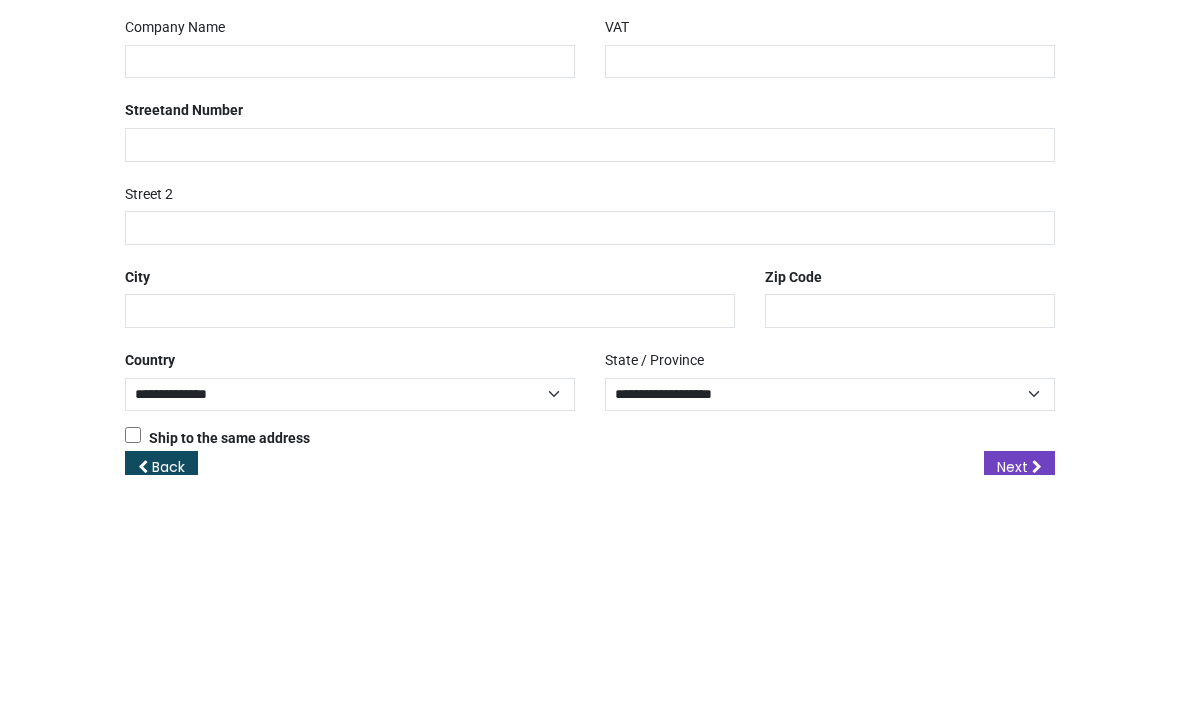 scroll, scrollTop: 252, scrollLeft: 0, axis: vertical 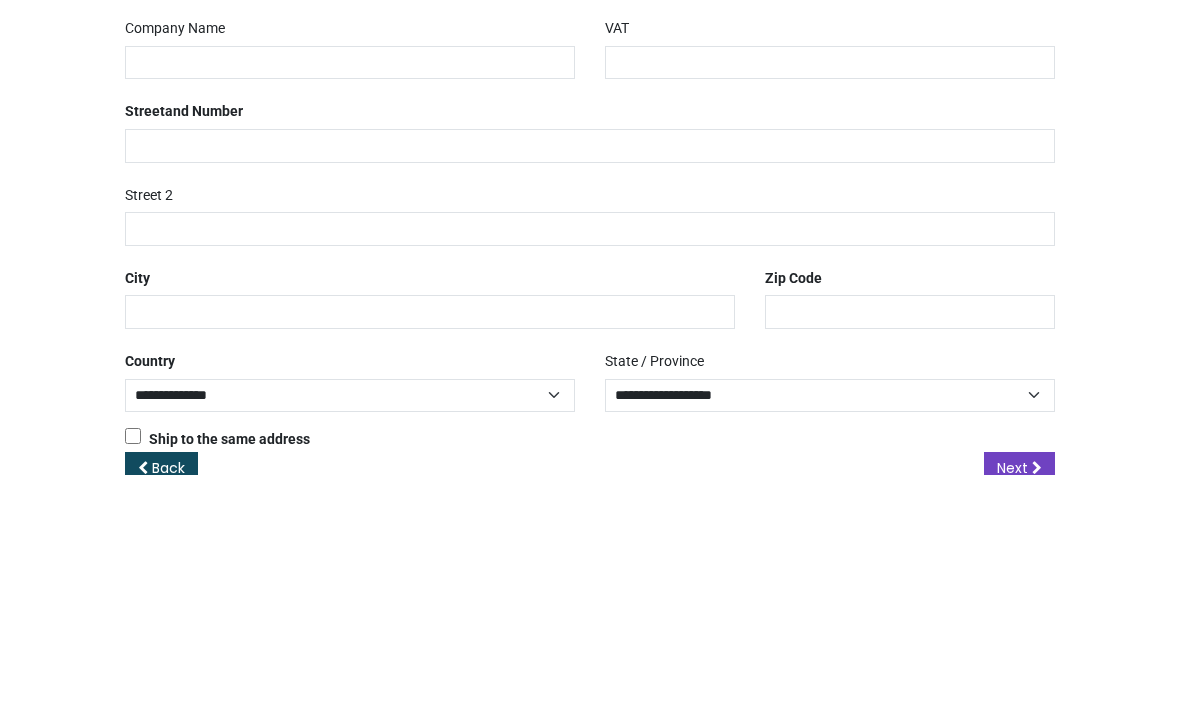 type on "**********" 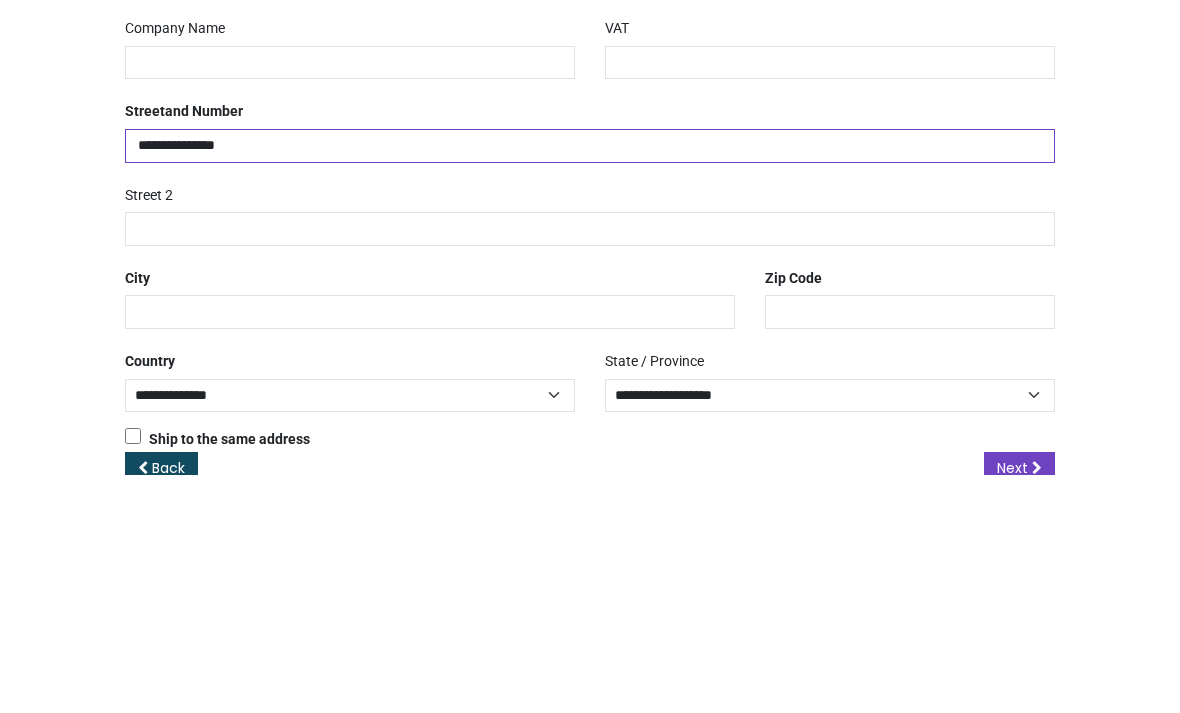 type on "**********" 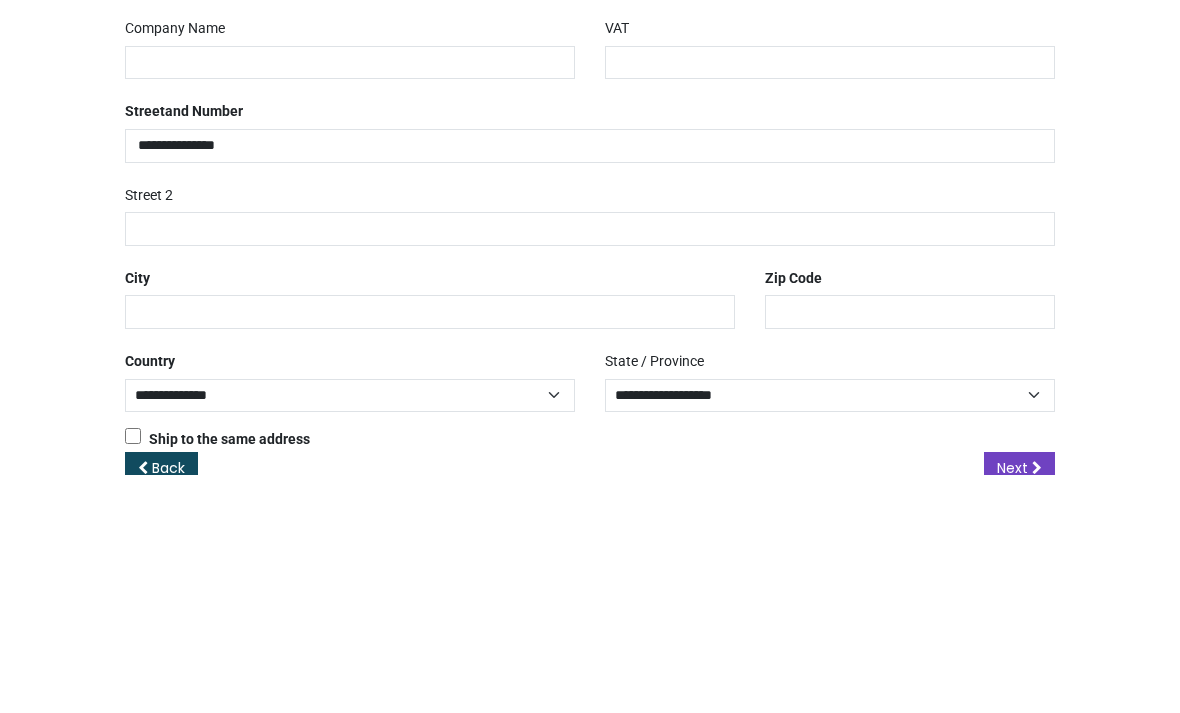 click at bounding box center [590, 467] 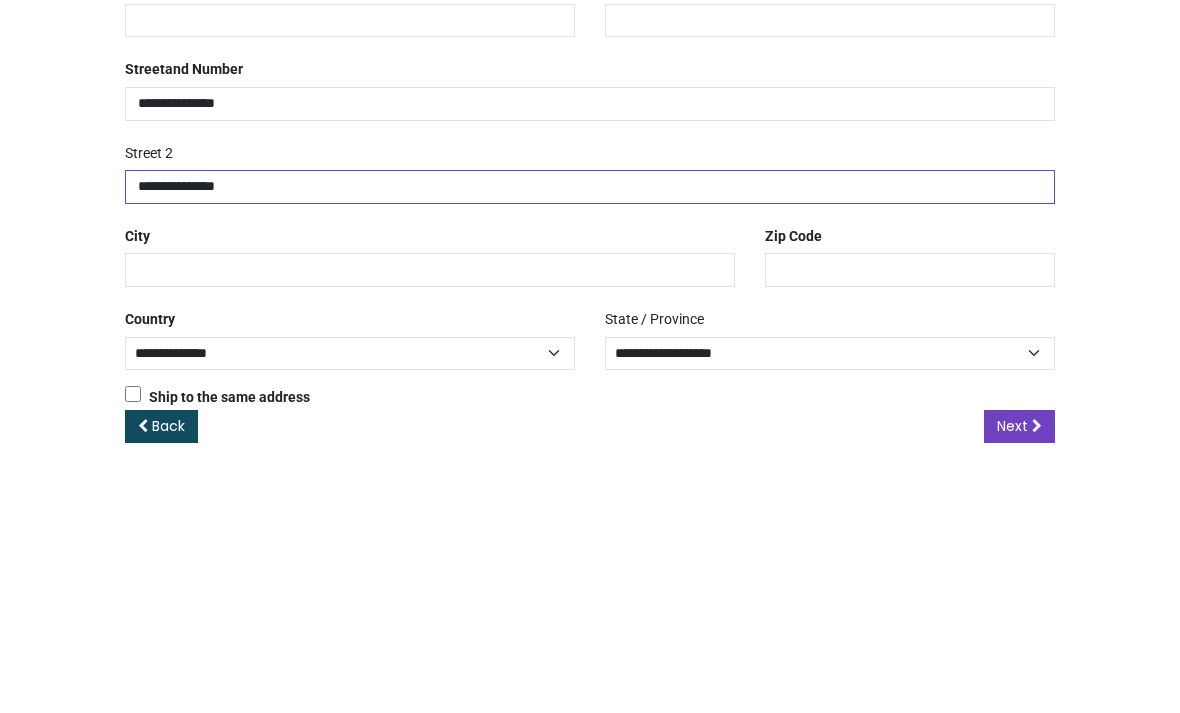 scroll, scrollTop: 292, scrollLeft: 0, axis: vertical 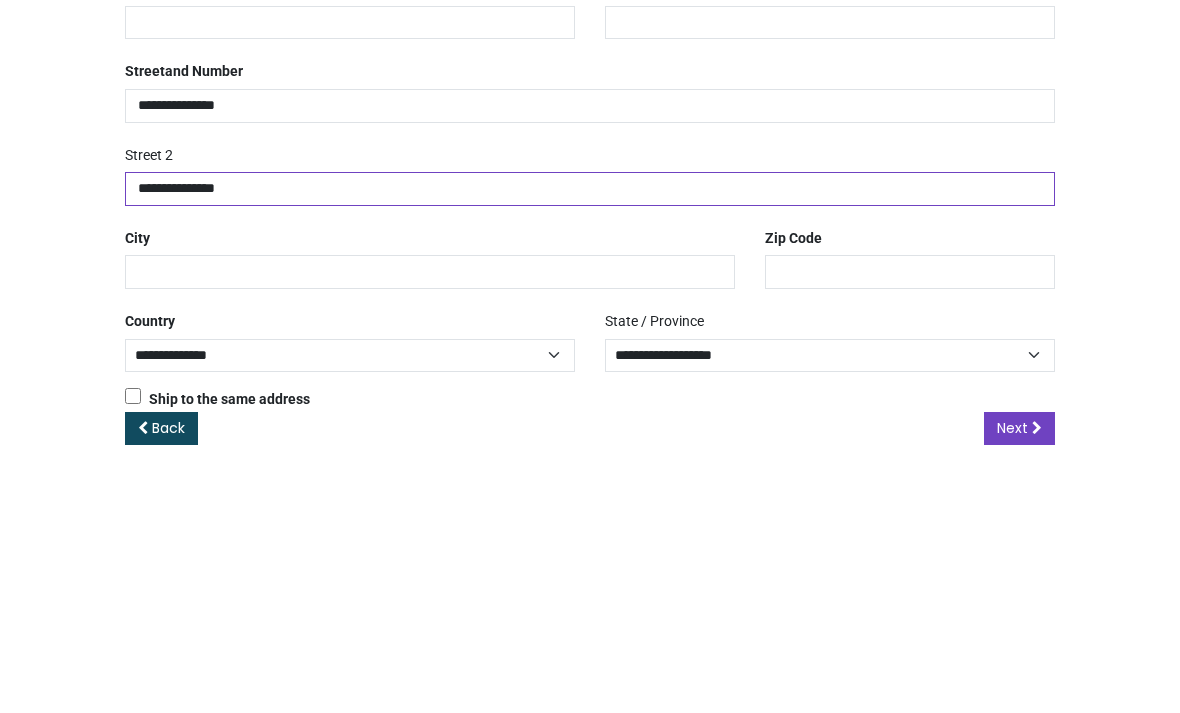 type on "**********" 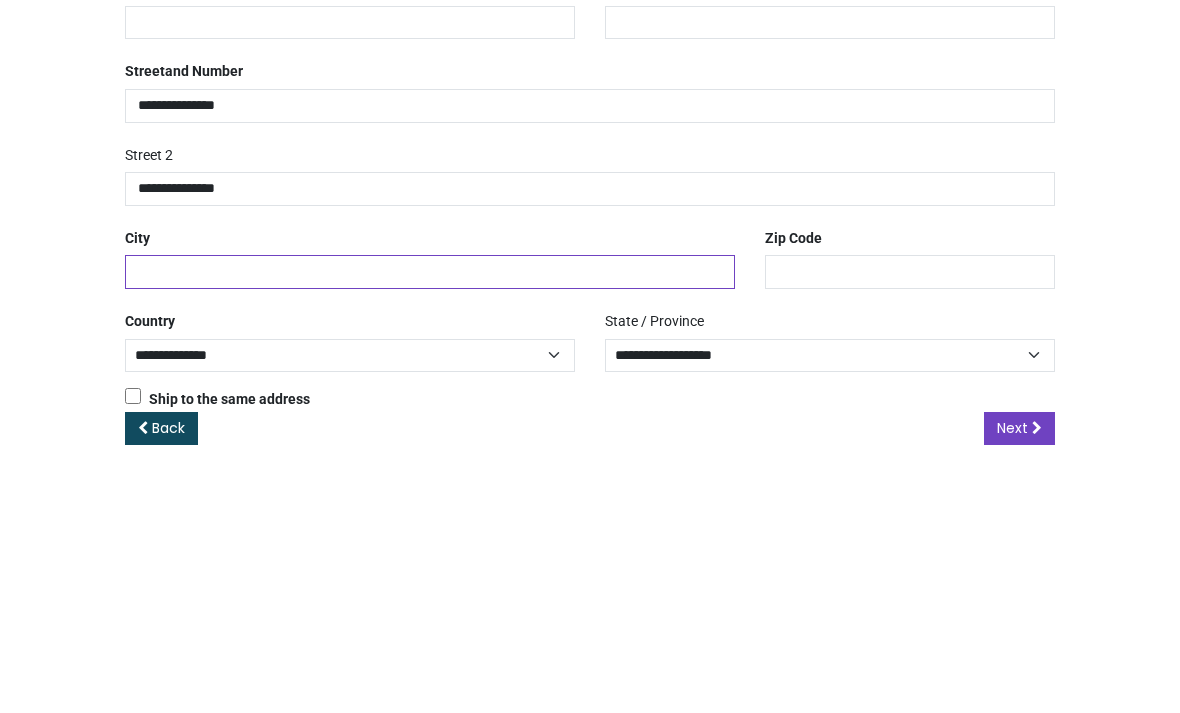 click at bounding box center [430, 510] 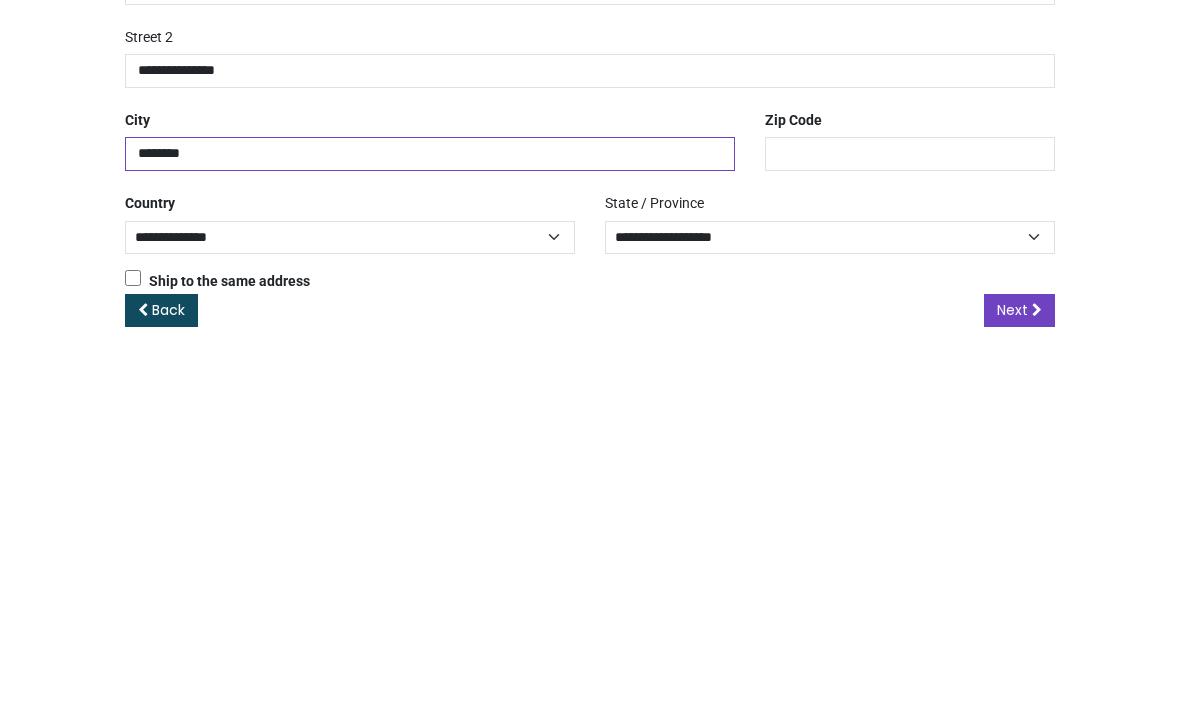 type on "********" 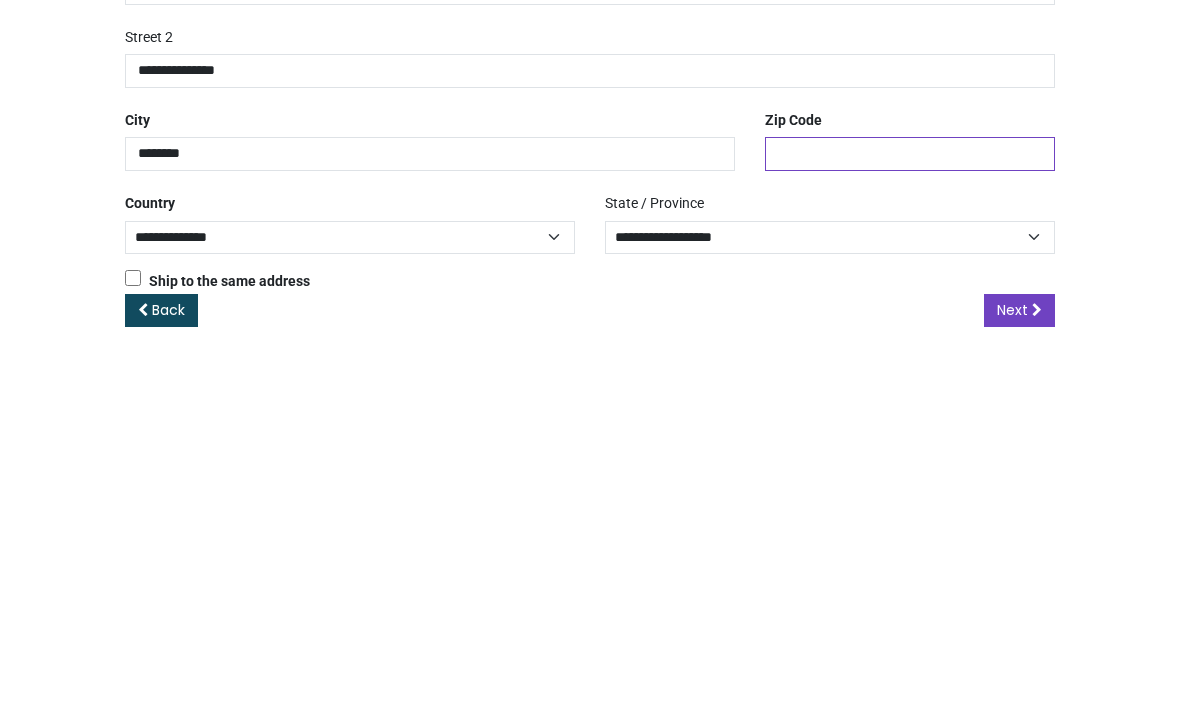 click at bounding box center (910, 510) 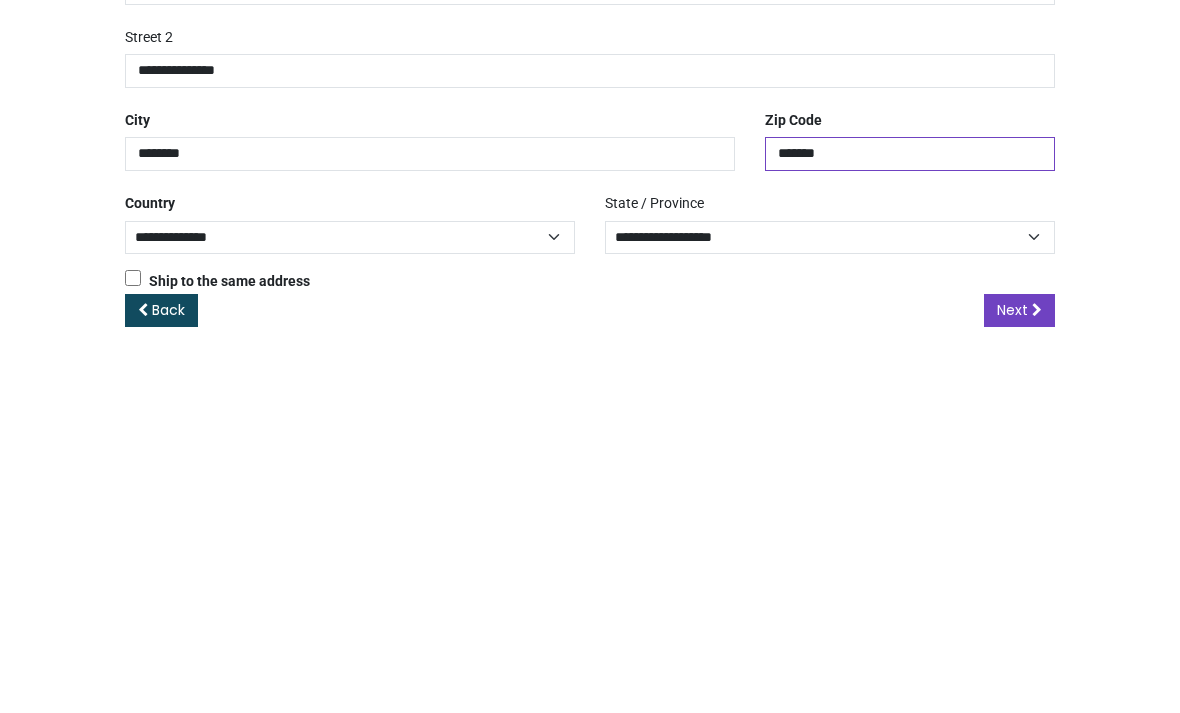 type on "*******" 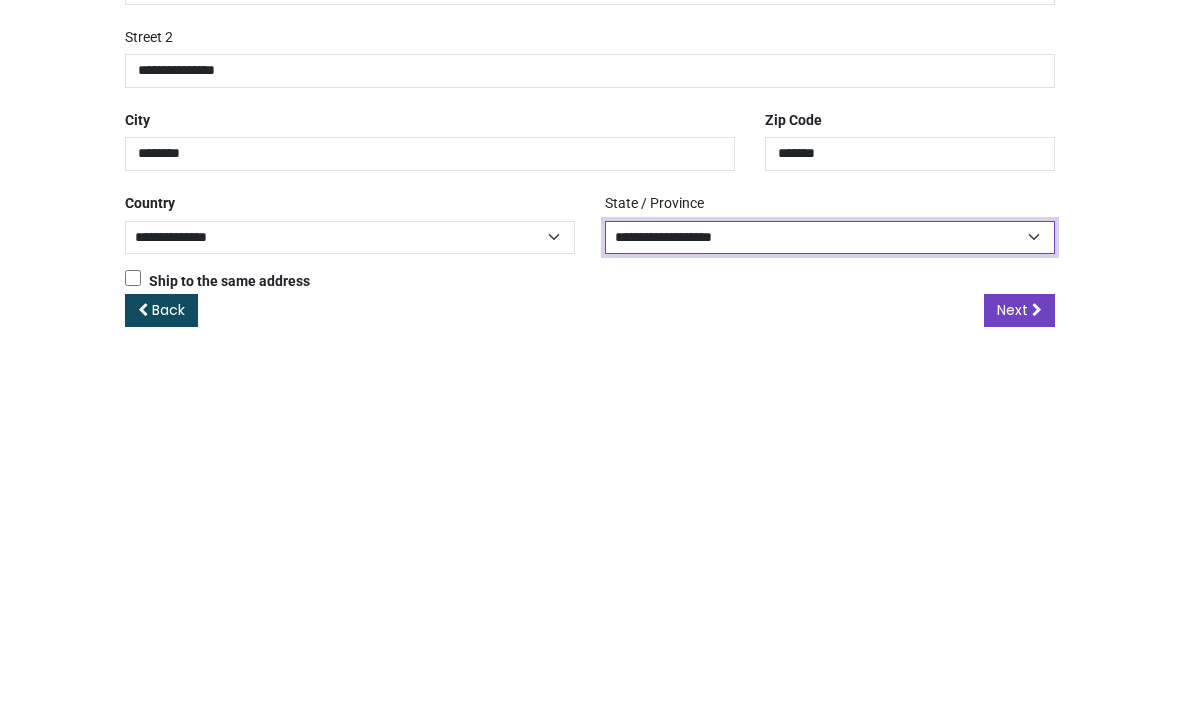 click on "**********" at bounding box center (830, 593) 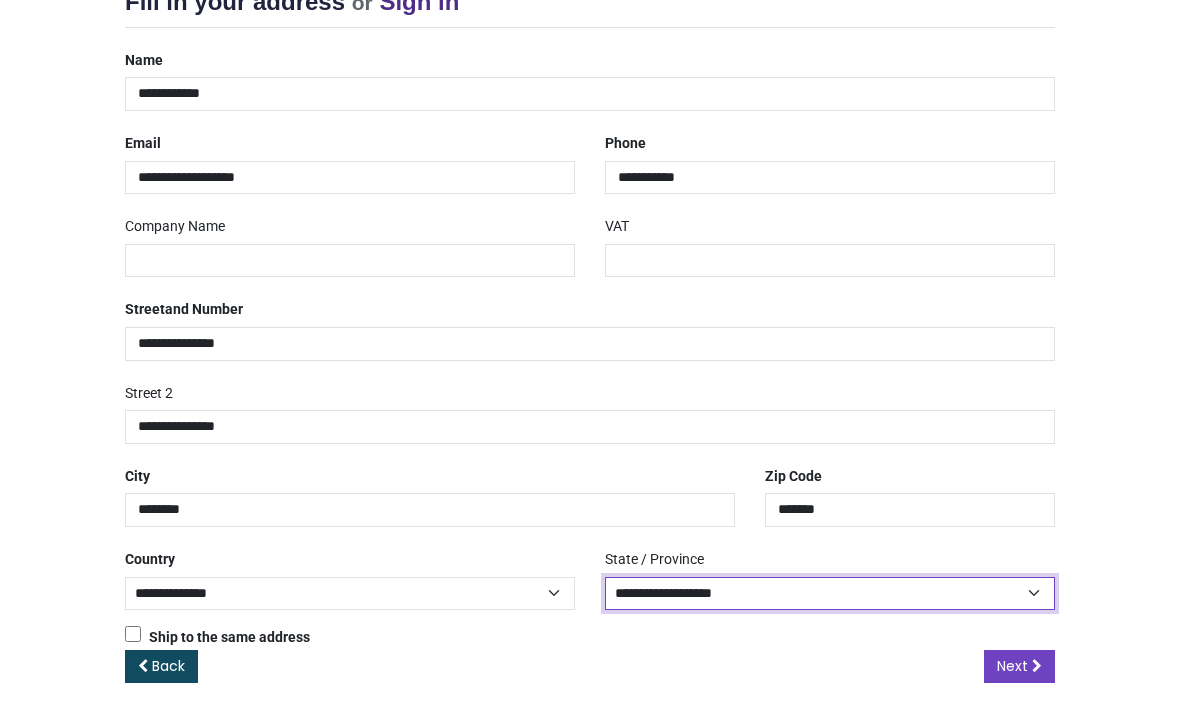 select on "***" 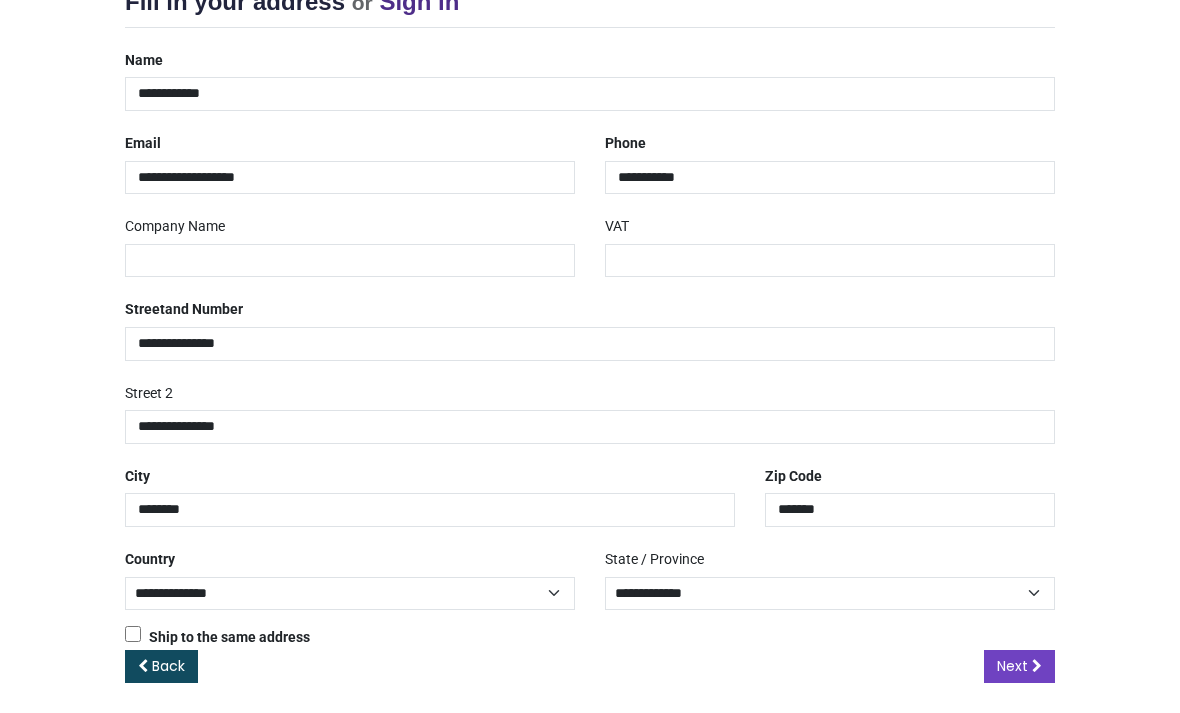 click on "Next" at bounding box center [1012, 666] 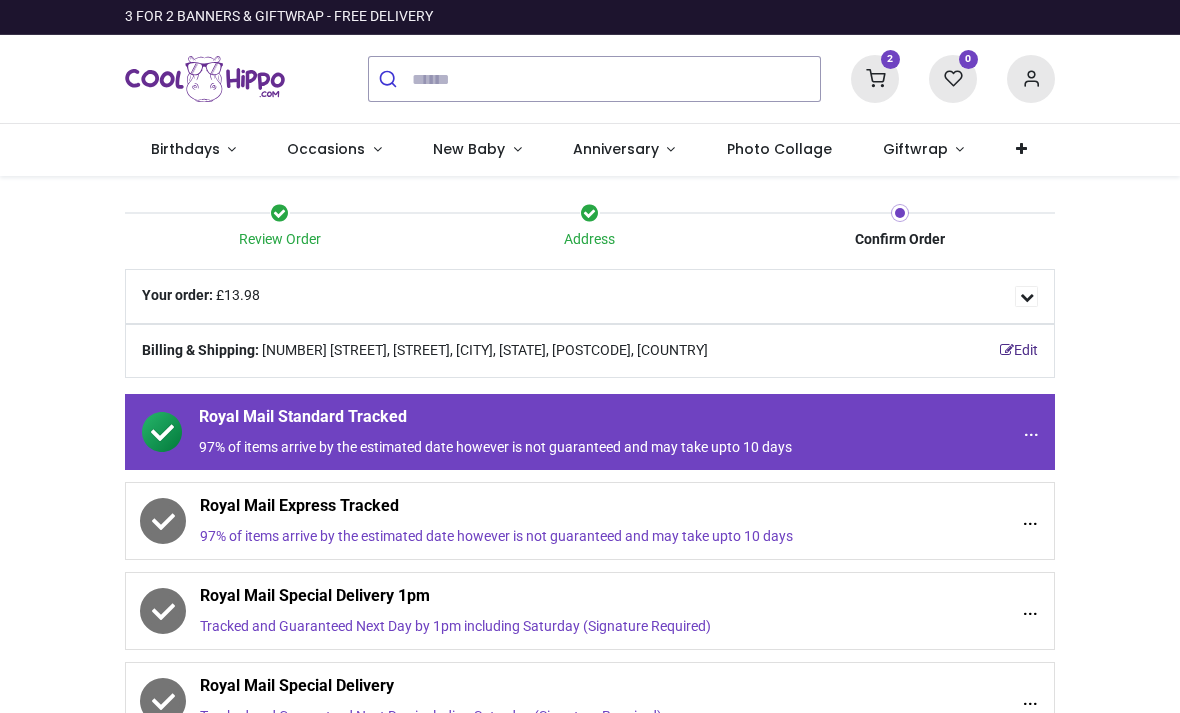 scroll, scrollTop: 0, scrollLeft: 0, axis: both 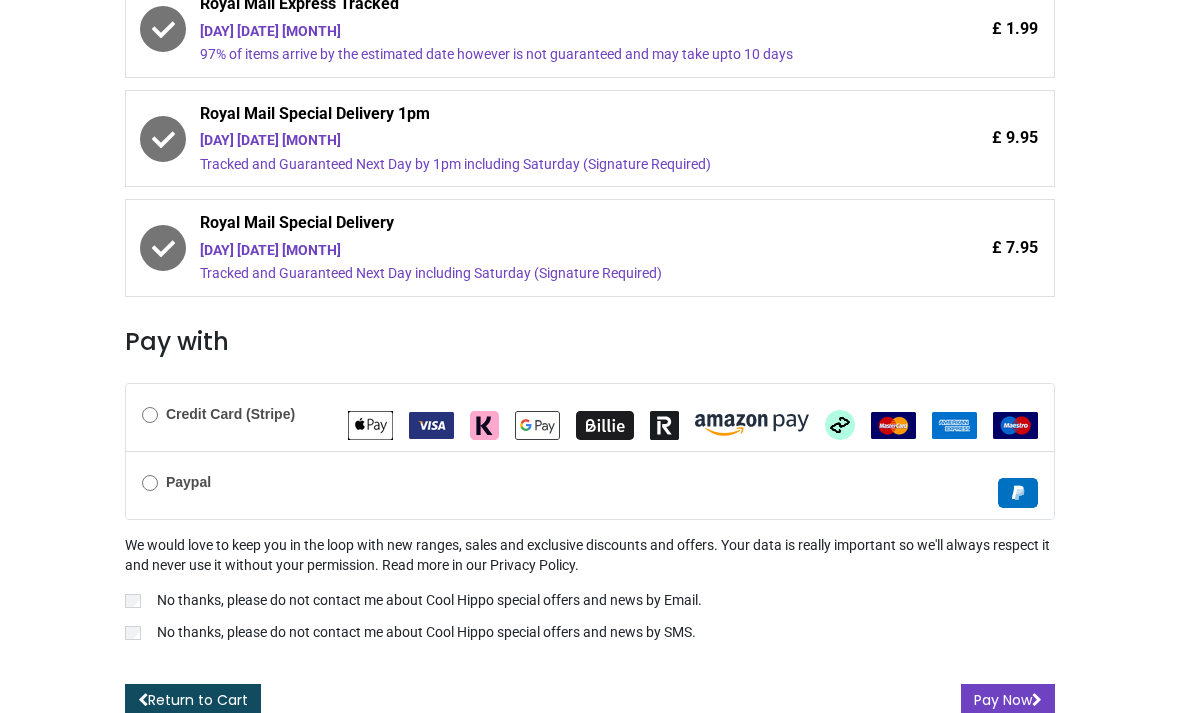 click on "Pay Now" at bounding box center [1008, 701] 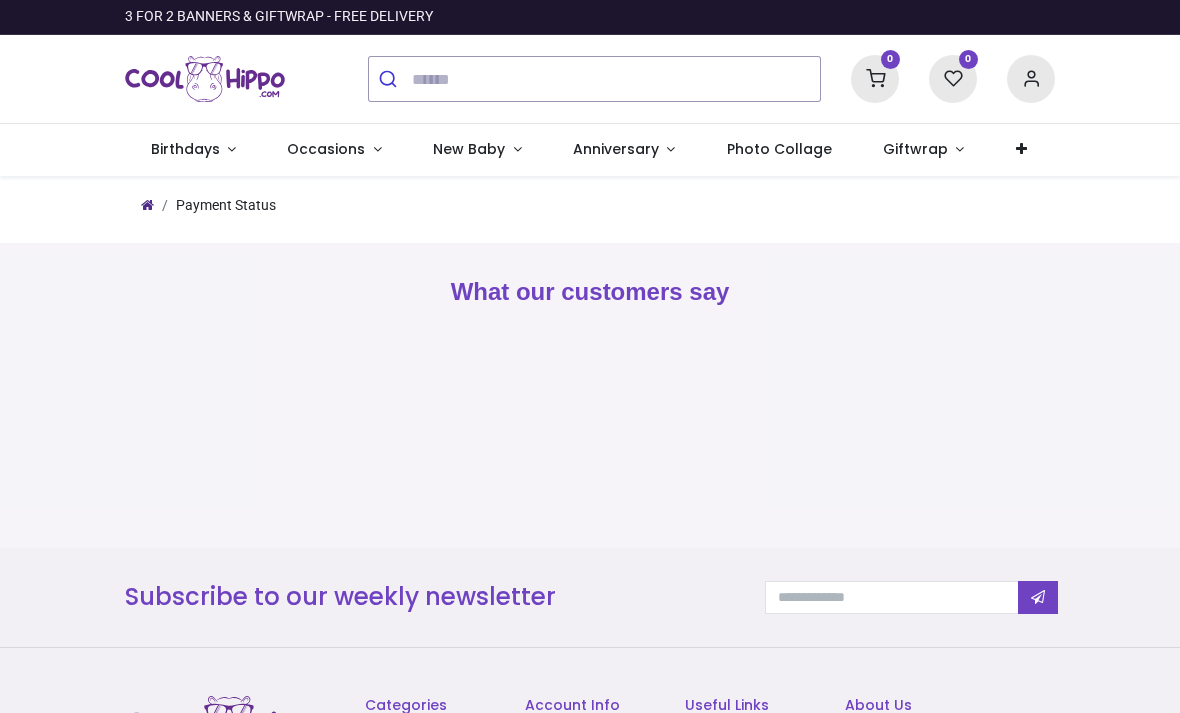 scroll, scrollTop: 0, scrollLeft: 0, axis: both 